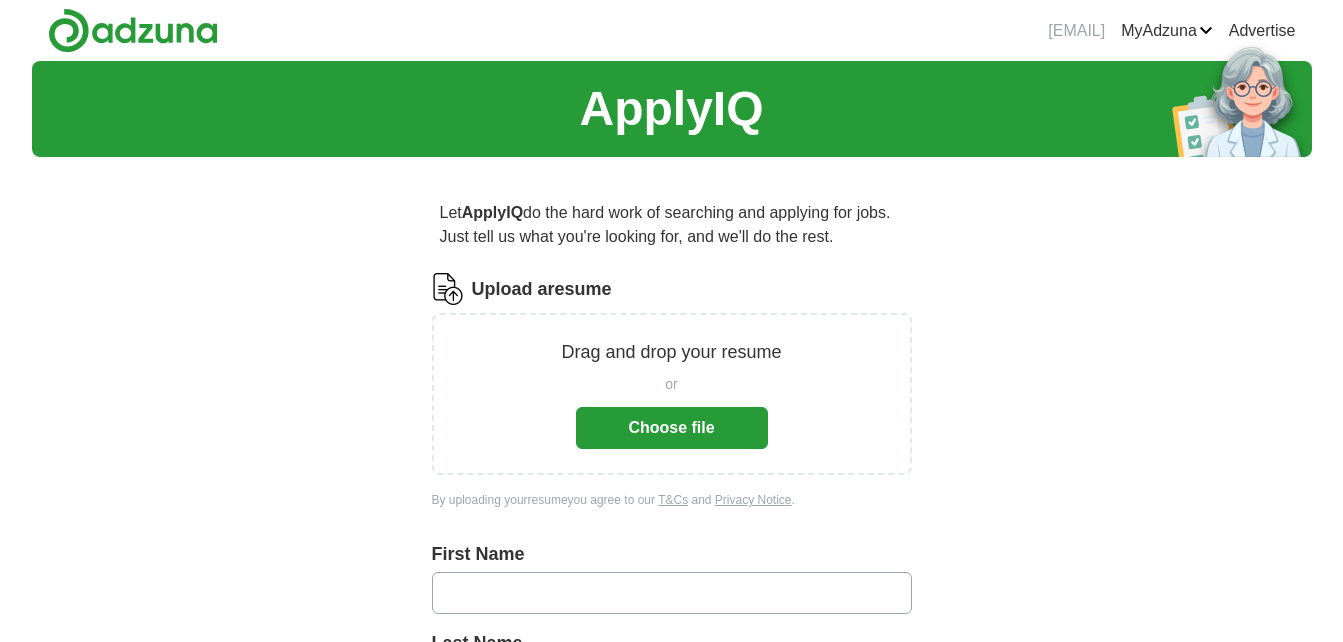 scroll, scrollTop: 0, scrollLeft: 0, axis: both 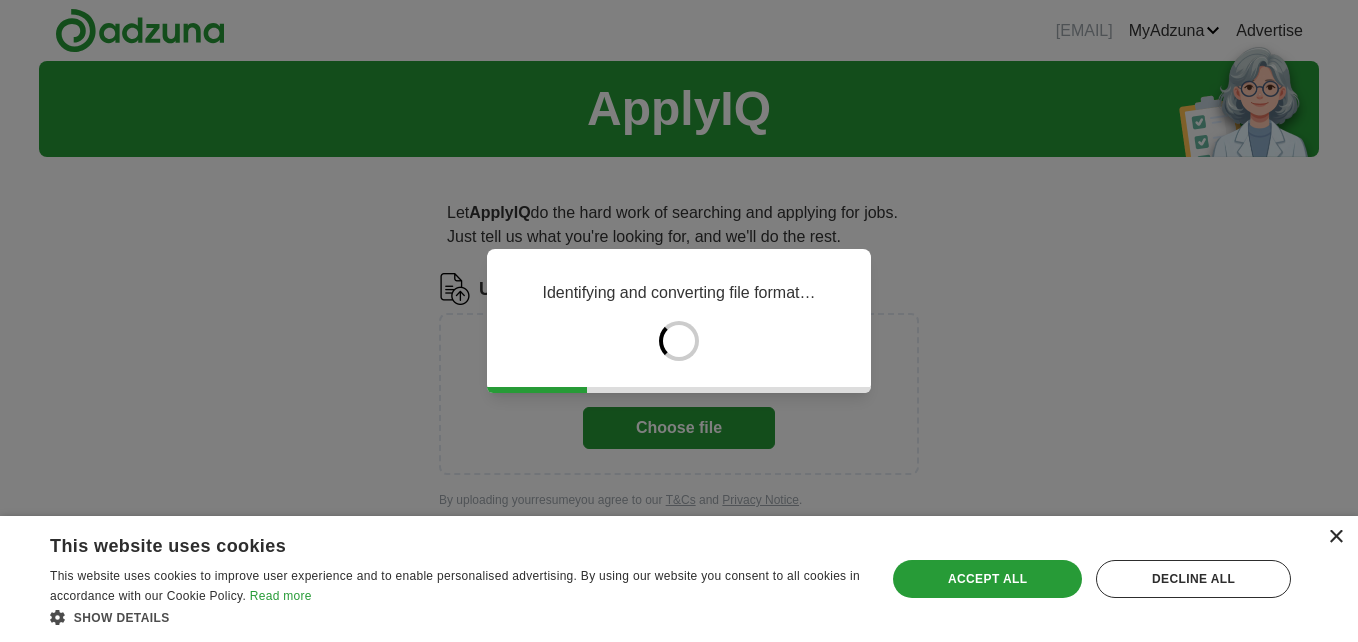 click on "×" at bounding box center (1335, 537) 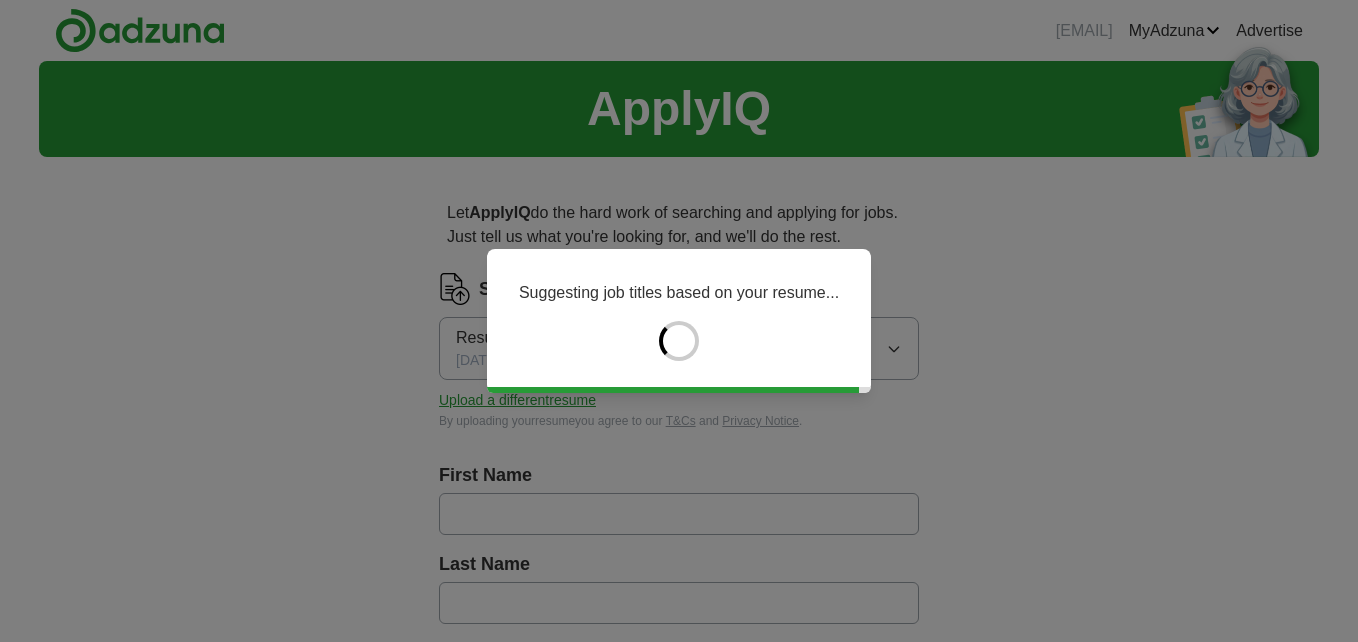 type on "****" 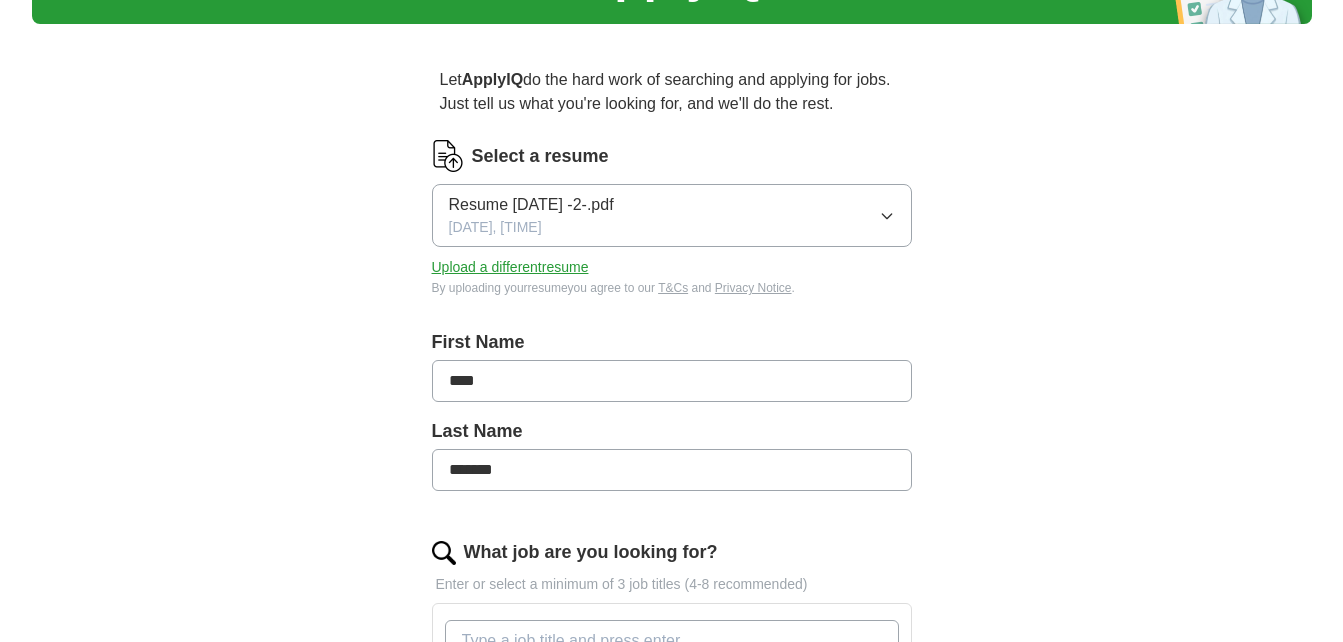 scroll, scrollTop: 169, scrollLeft: 0, axis: vertical 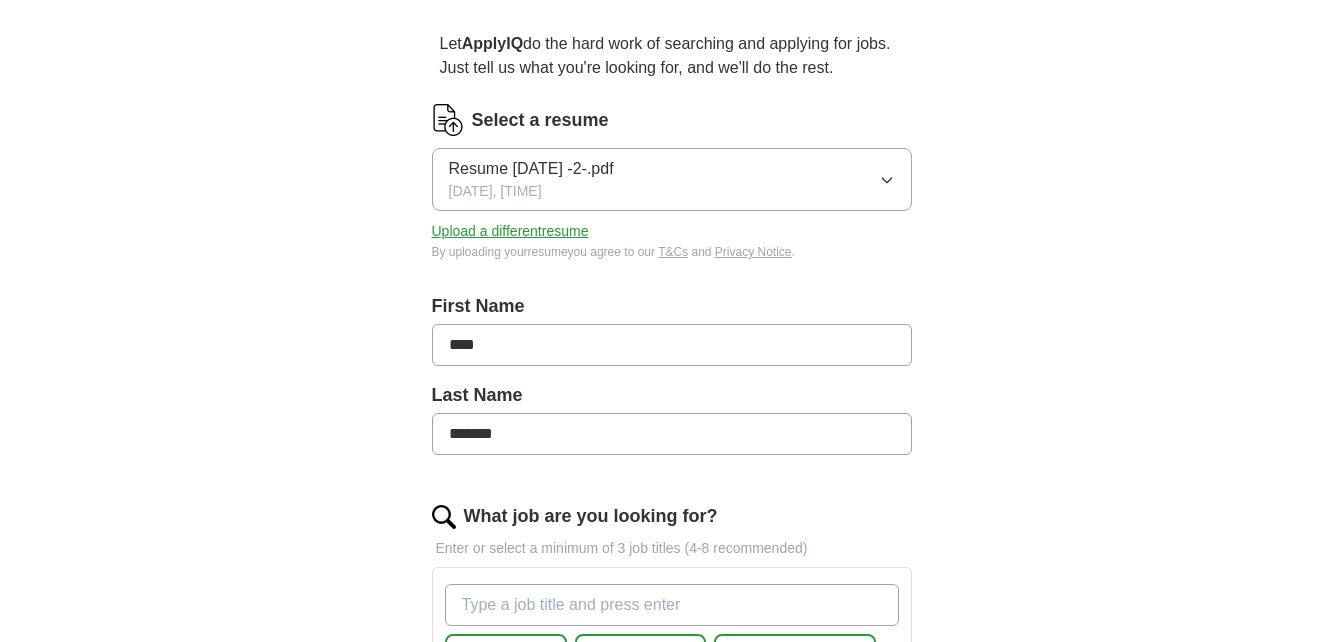 click on "*******" at bounding box center [672, 434] 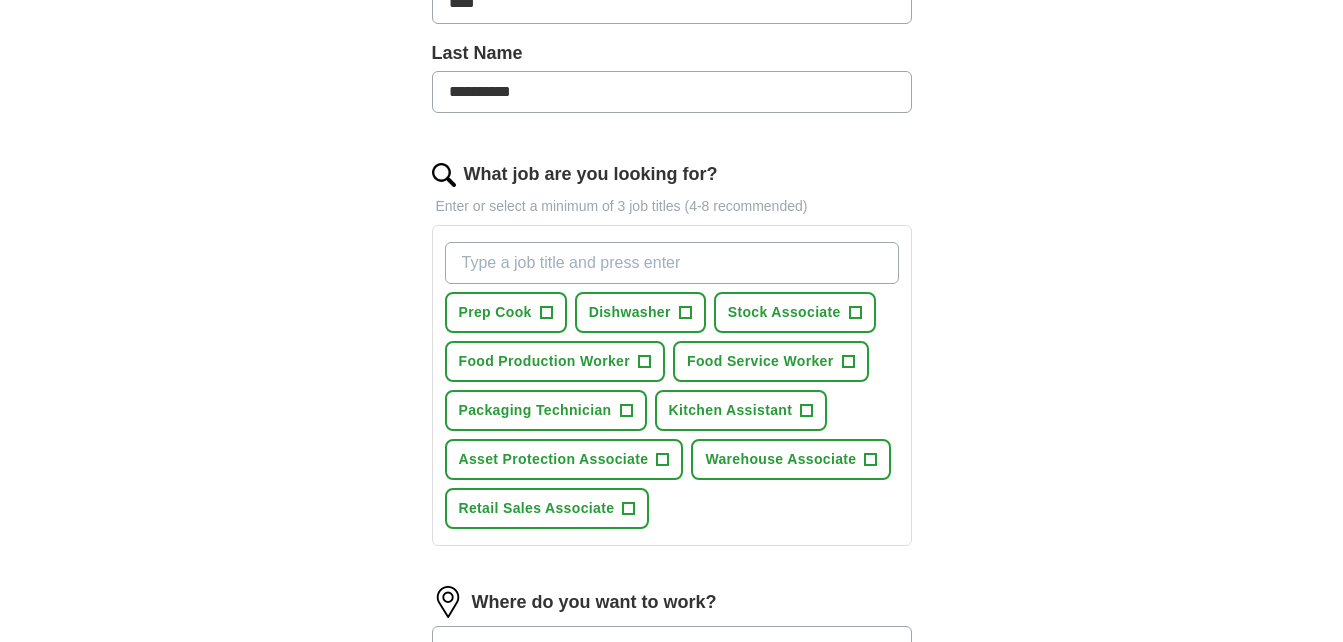 scroll, scrollTop: 512, scrollLeft: 0, axis: vertical 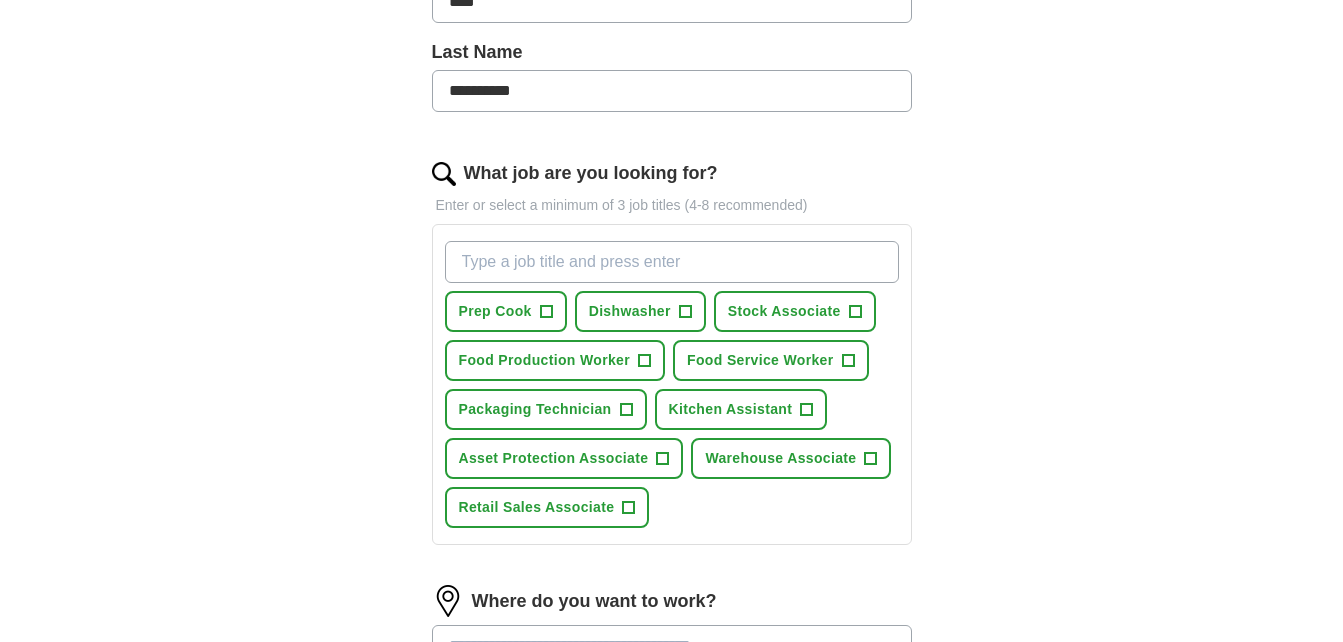 type on "**********" 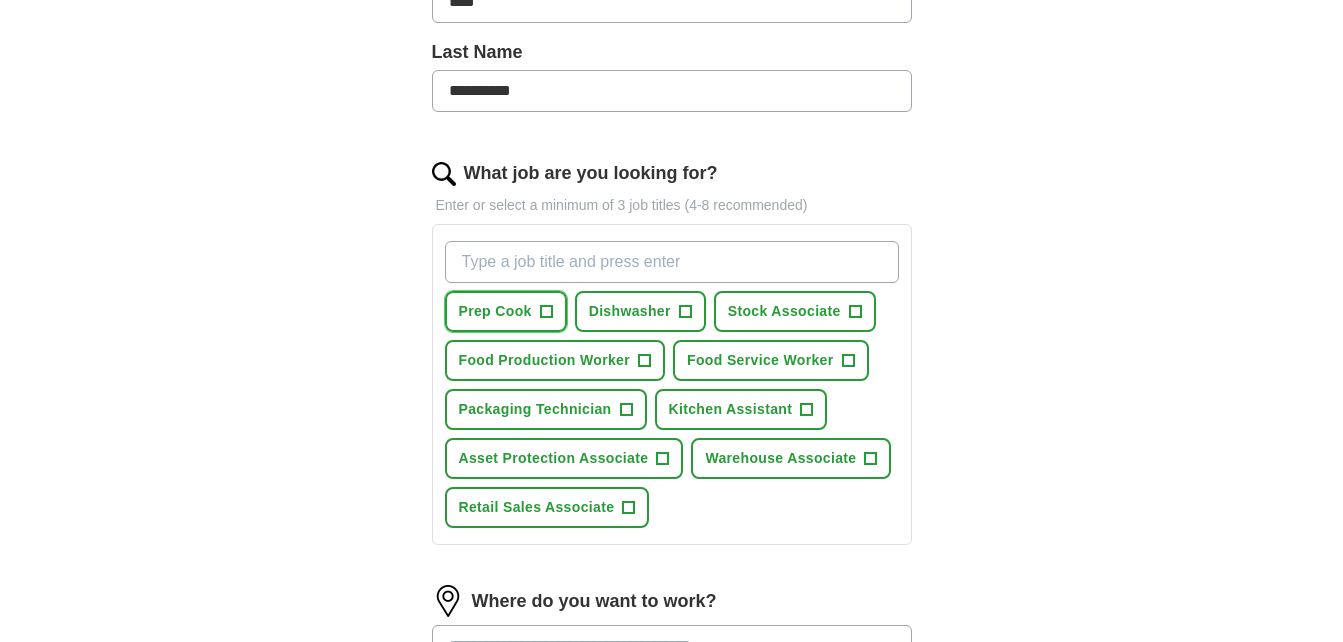 click on "+" at bounding box center [546, 312] 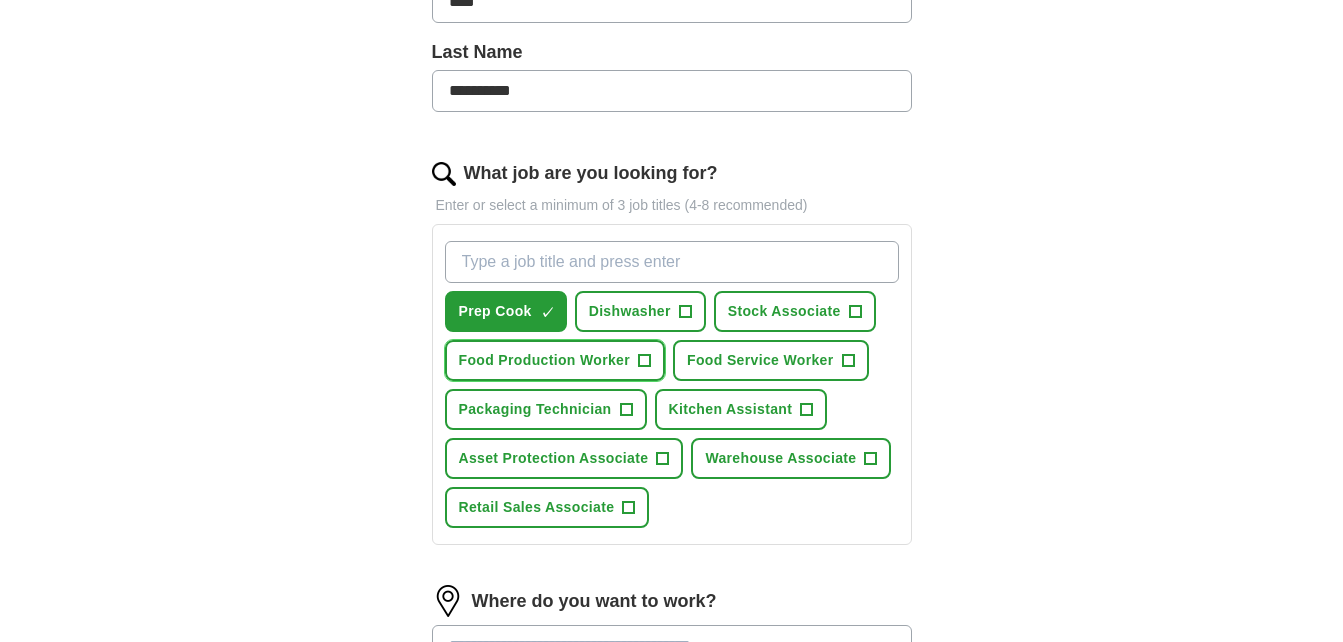 click on "Food Production Worker" at bounding box center (545, 360) 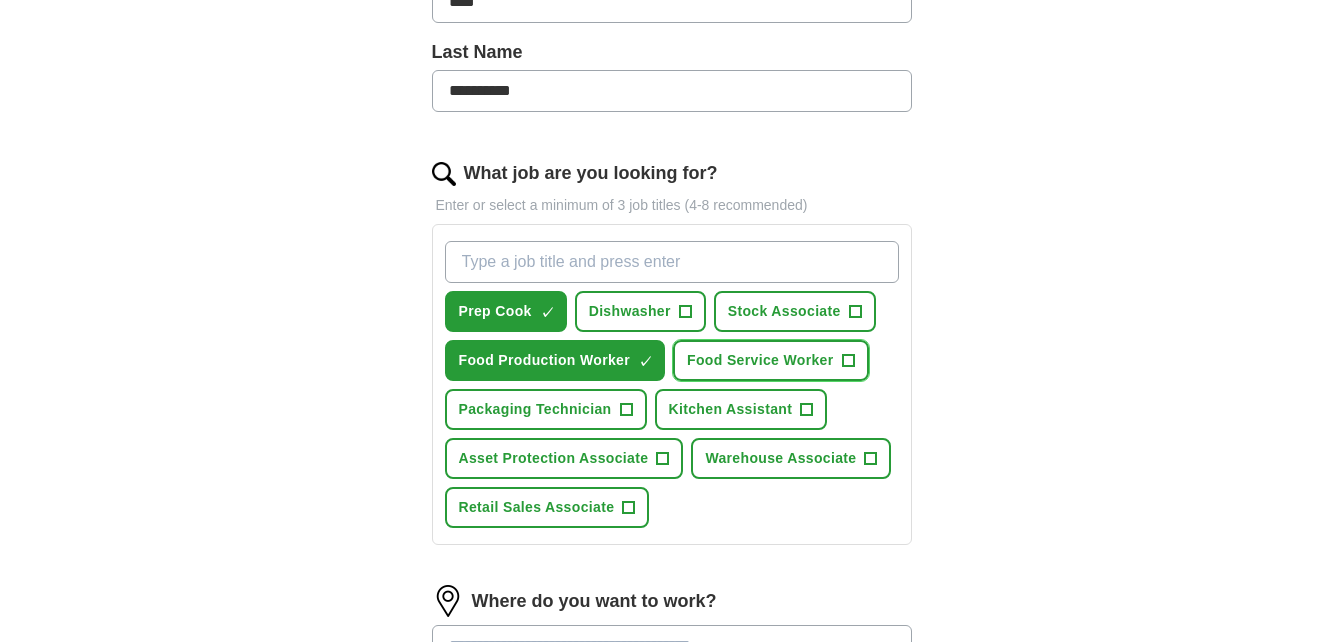 click on "Food Service Worker" at bounding box center (760, 360) 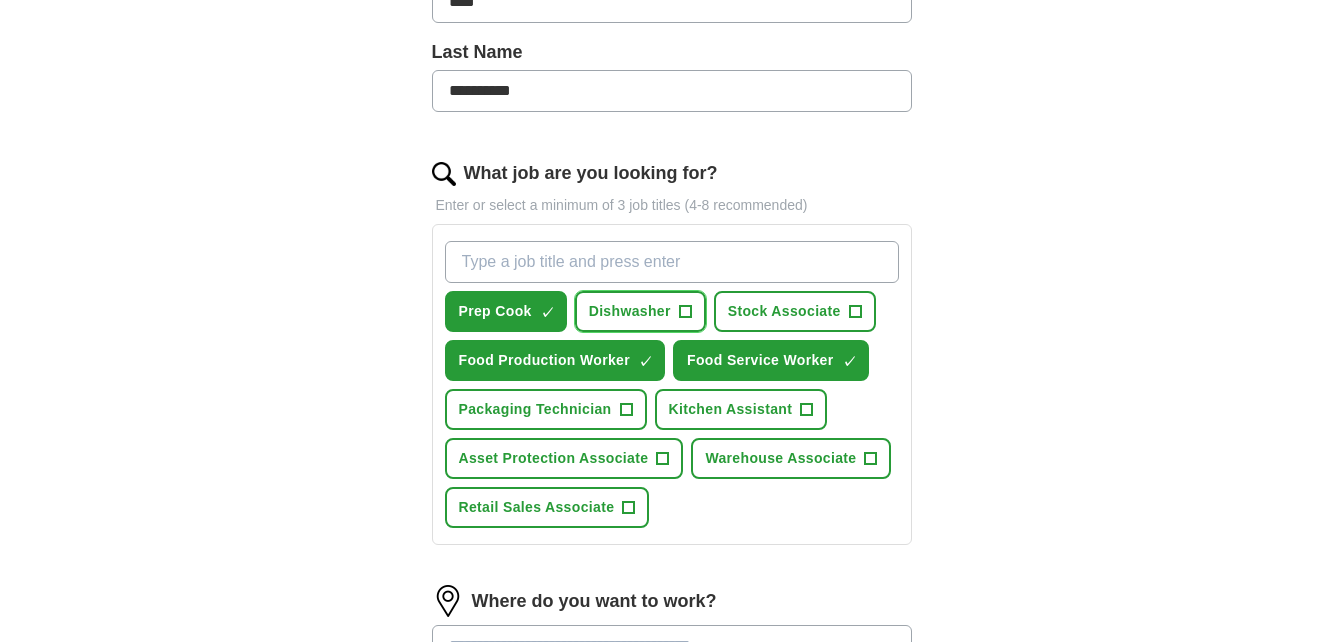 click on "Dishwasher" at bounding box center [630, 311] 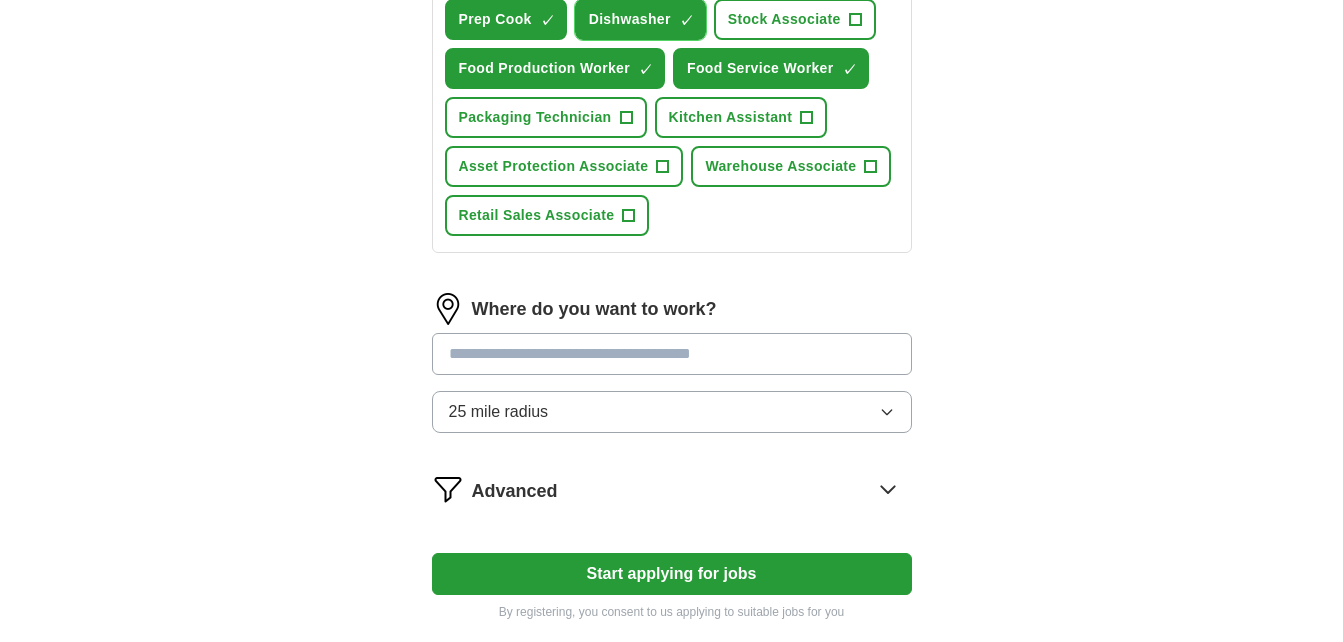 scroll, scrollTop: 792, scrollLeft: 0, axis: vertical 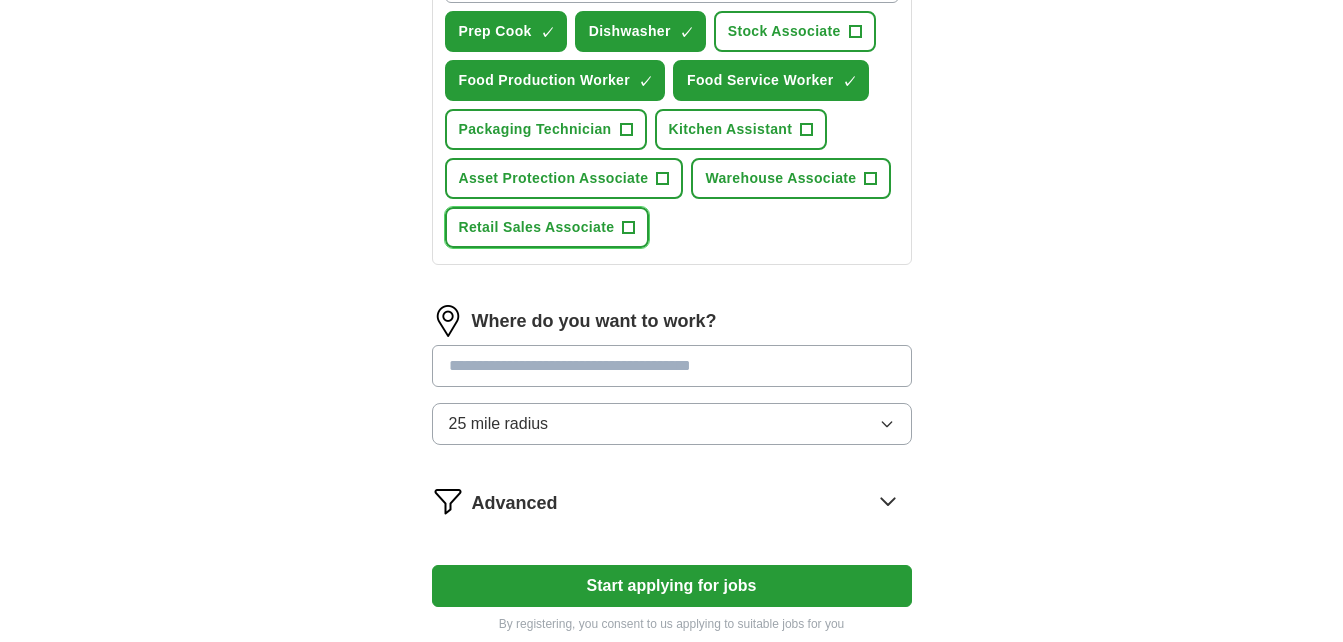 click on "Retail Sales Associate +" at bounding box center [547, 227] 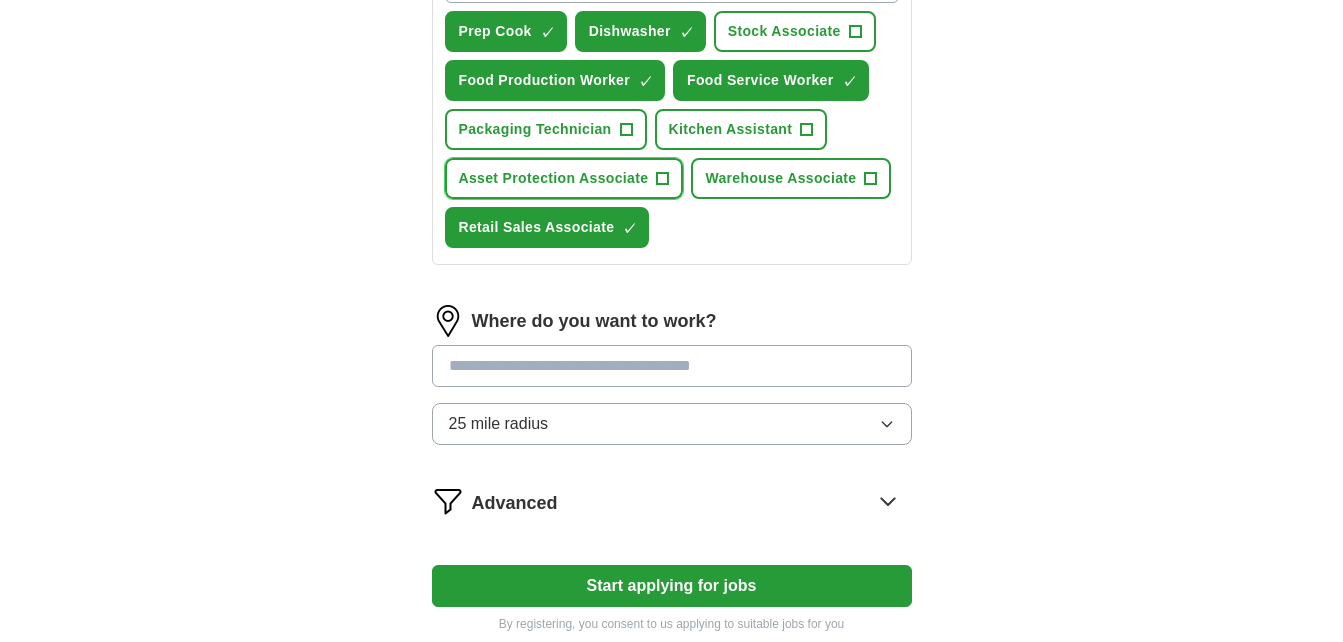 click on "Asset Protection Associate" at bounding box center [554, 178] 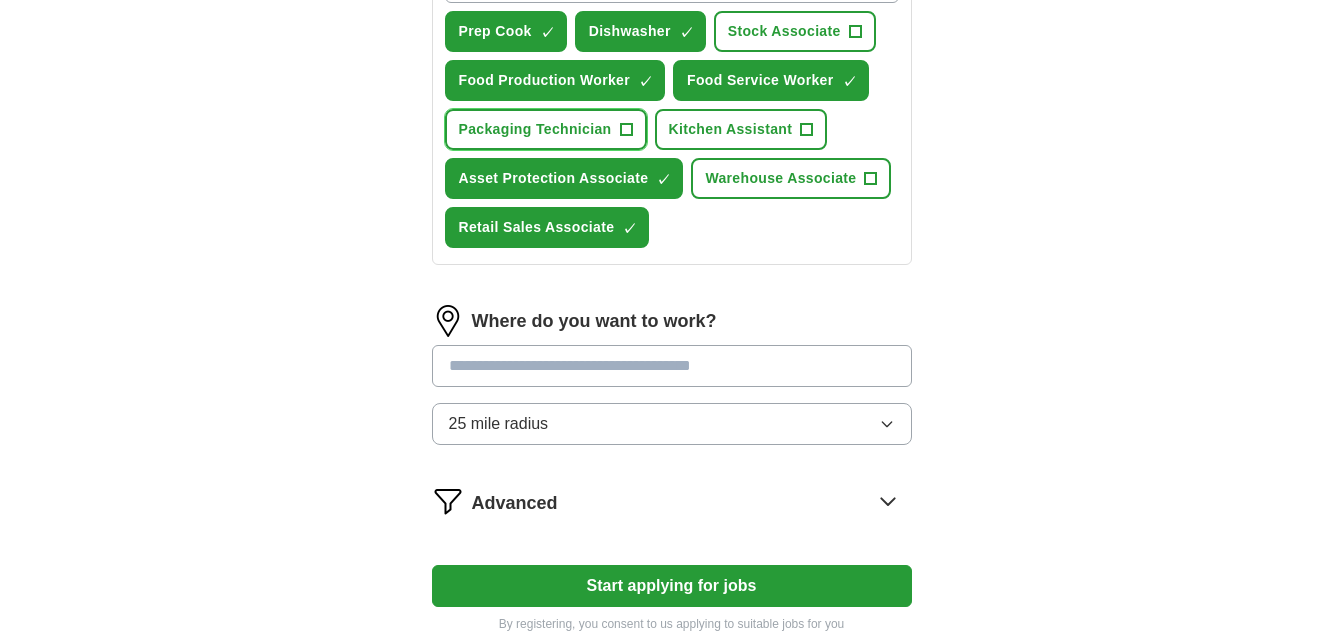 click on "Packaging Technician +" at bounding box center (546, 129) 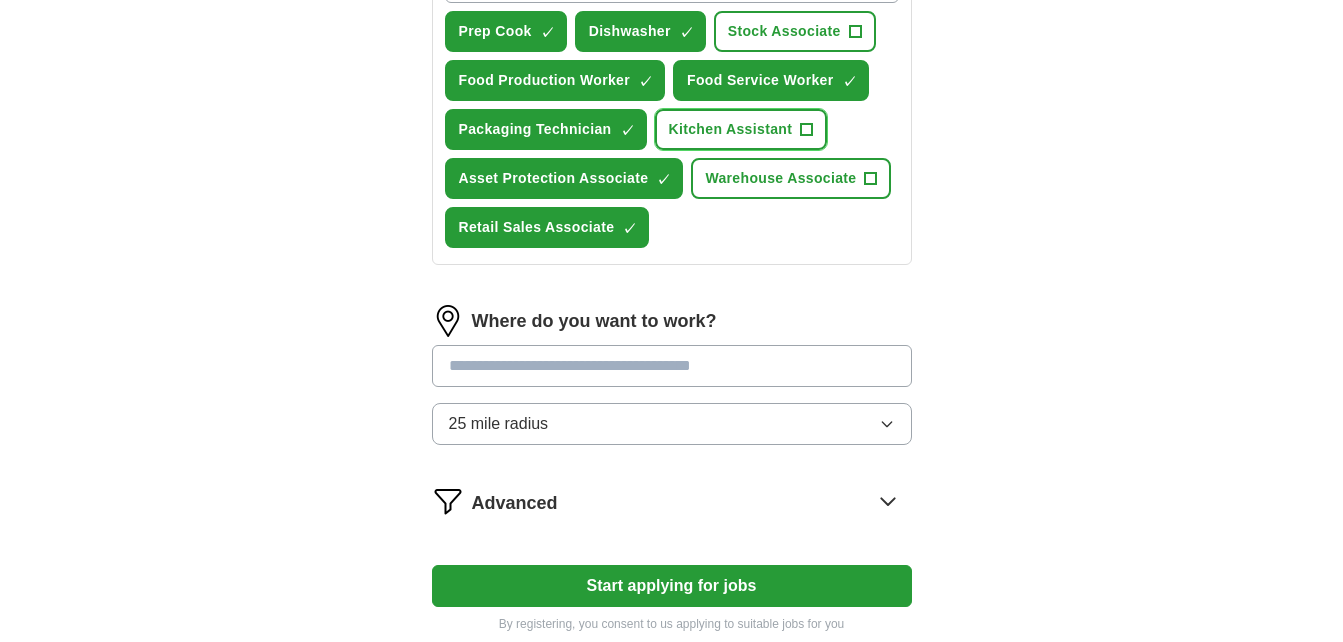 click on "Kitchen Assistant" at bounding box center [731, 129] 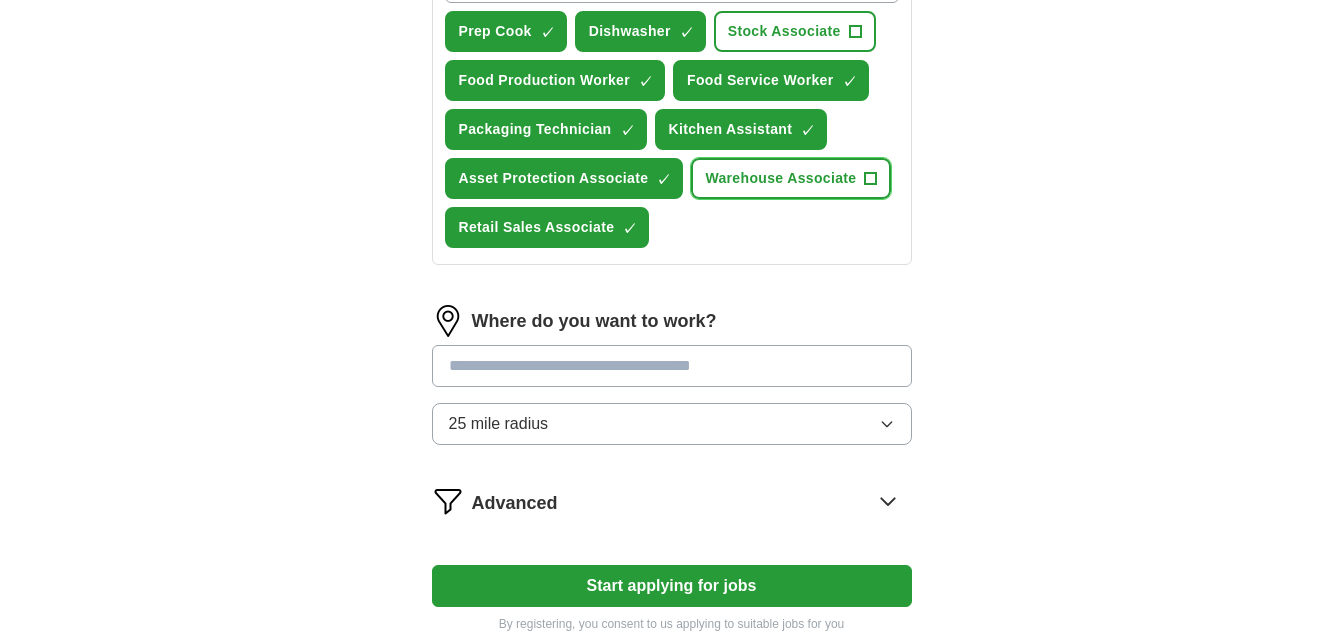 click on "Warehouse Associate +" at bounding box center (791, 178) 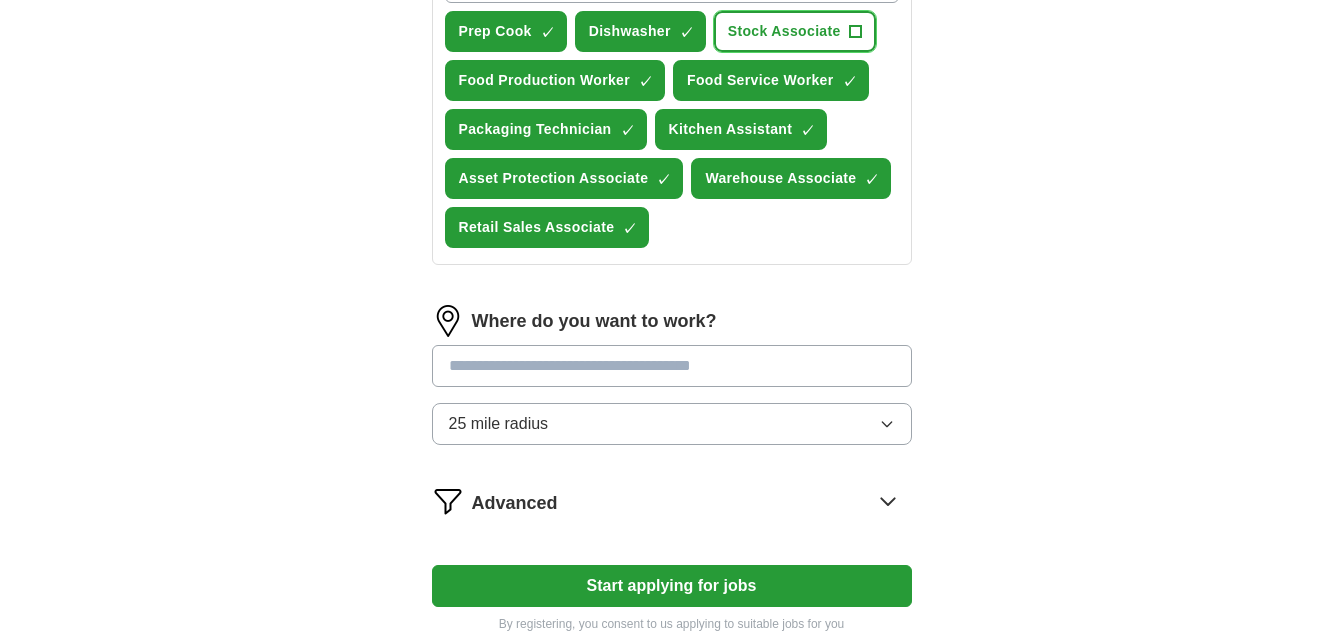 click on "Stock Associate +" at bounding box center [795, 31] 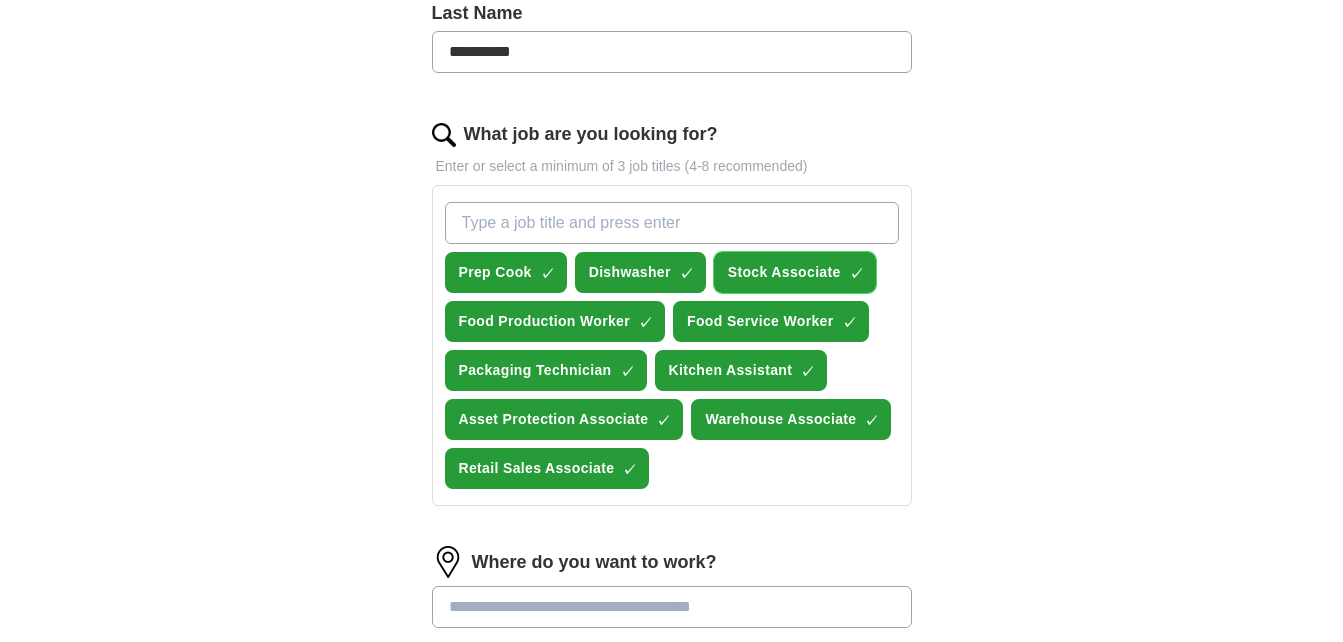 scroll, scrollTop: 536, scrollLeft: 0, axis: vertical 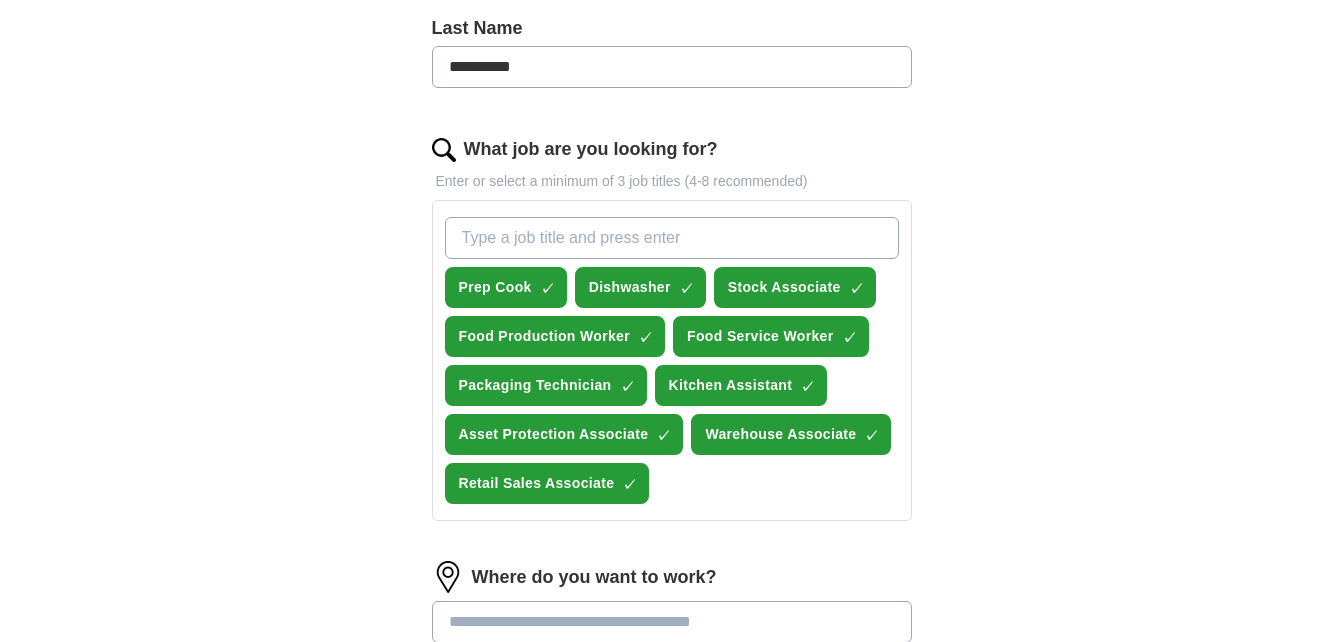click on "What job are you looking for?" at bounding box center [672, 238] 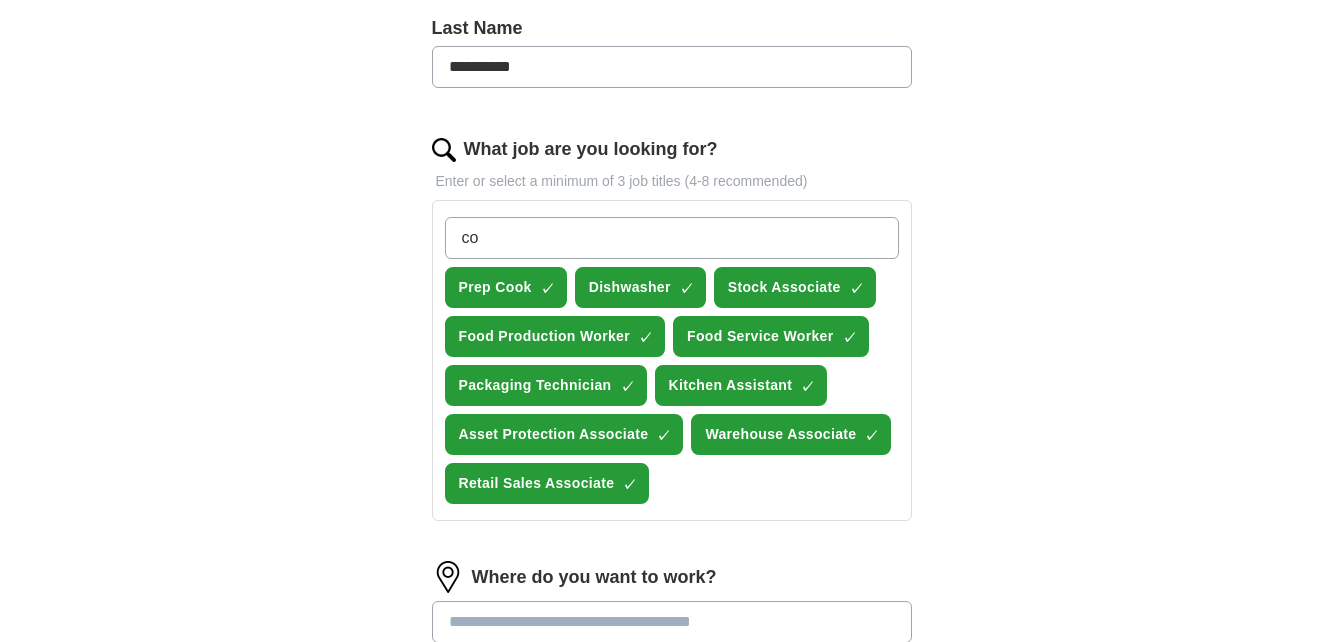 type on "c" 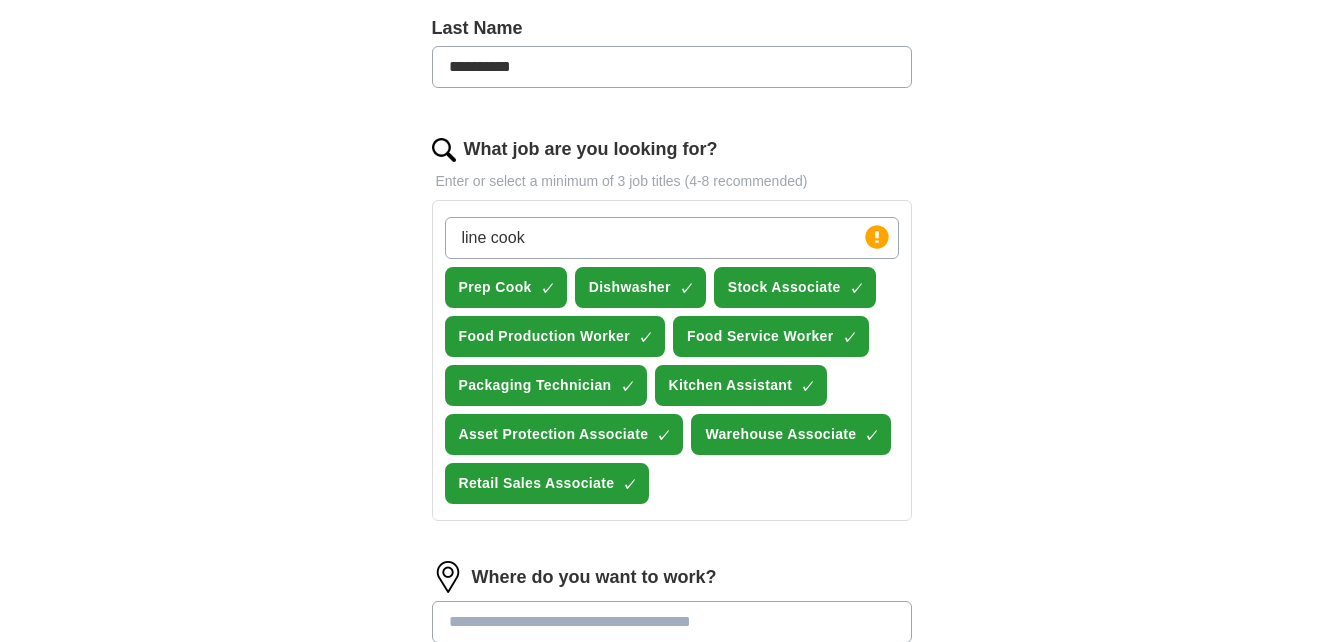 click on "ApplyIQ Let ApplyIQ do the hard work of searching and applying for jobs. Just tell us what you're looking for, and we'll do the rest. Select a resume Resume [DATE] -2-.pdf [DATE], [TIME] Upload a different resume By uploading your resume you agree to our T&Cs and Privacy Notice. First Name **** Last Name **** What job are you looking for? Enter or select a minimum of 3 job titles (4-8 recommended) line cook Press return to add title Prep Cook ✓ × Dishwasher ✓ × Stock Associate ✓ × Food Production Worker ✓ × Food Service Worker ✓ × Packaging Technician ✓ × Kitchen Assistant ✓ × Asset Protection Associate ✓ × Warehouse Associate ✓ × Retail Sales Associate ✓ × Where do you want to work? 25 mile radius Advanced Start applying for jobs By registering, you consent to us applying to suitable jobs for you" at bounding box center [672, 221] 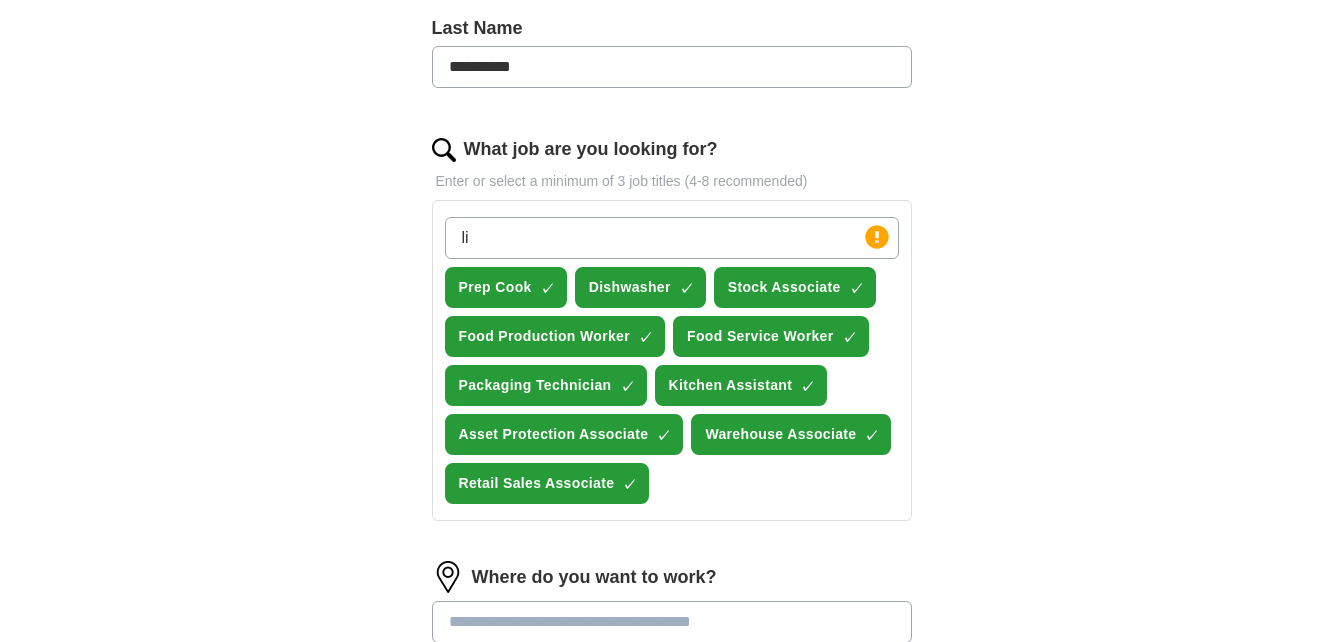 type on "l" 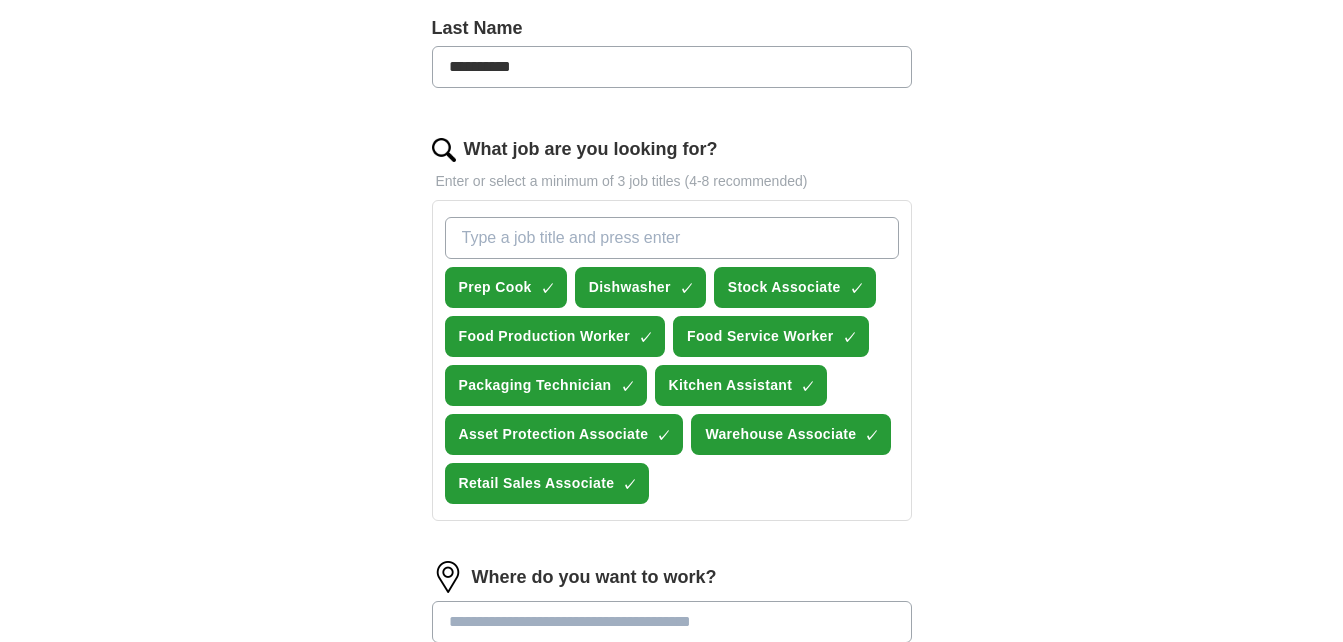 type 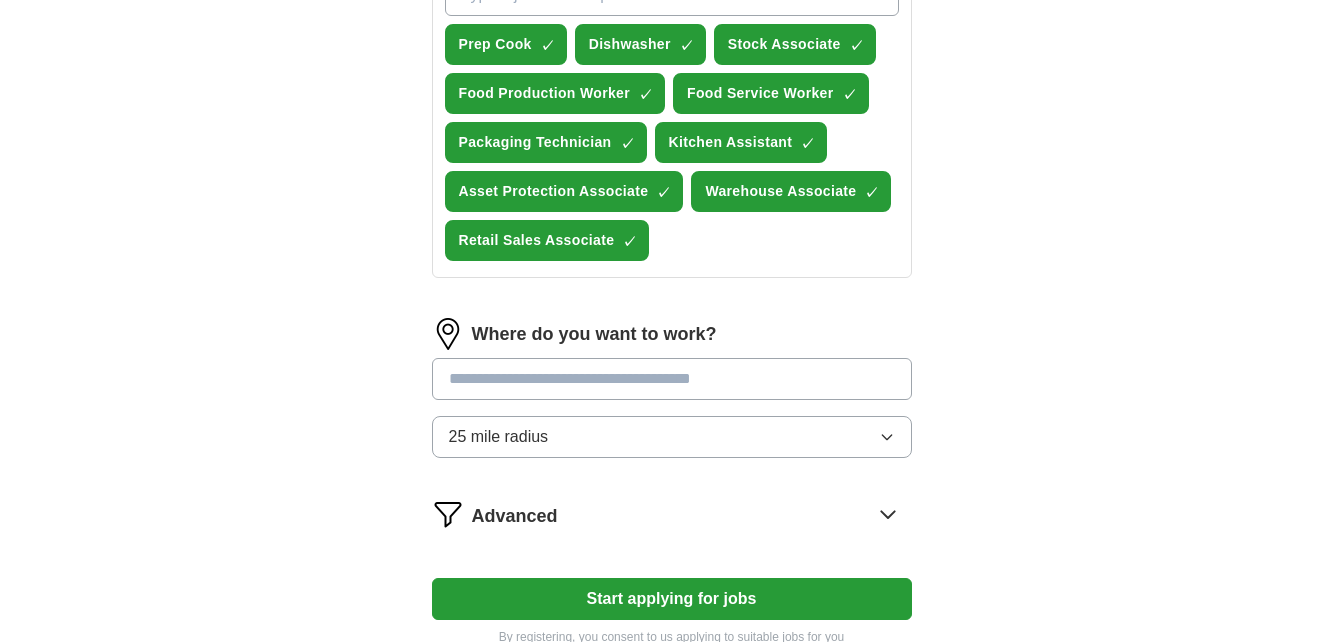 scroll, scrollTop: 804, scrollLeft: 0, axis: vertical 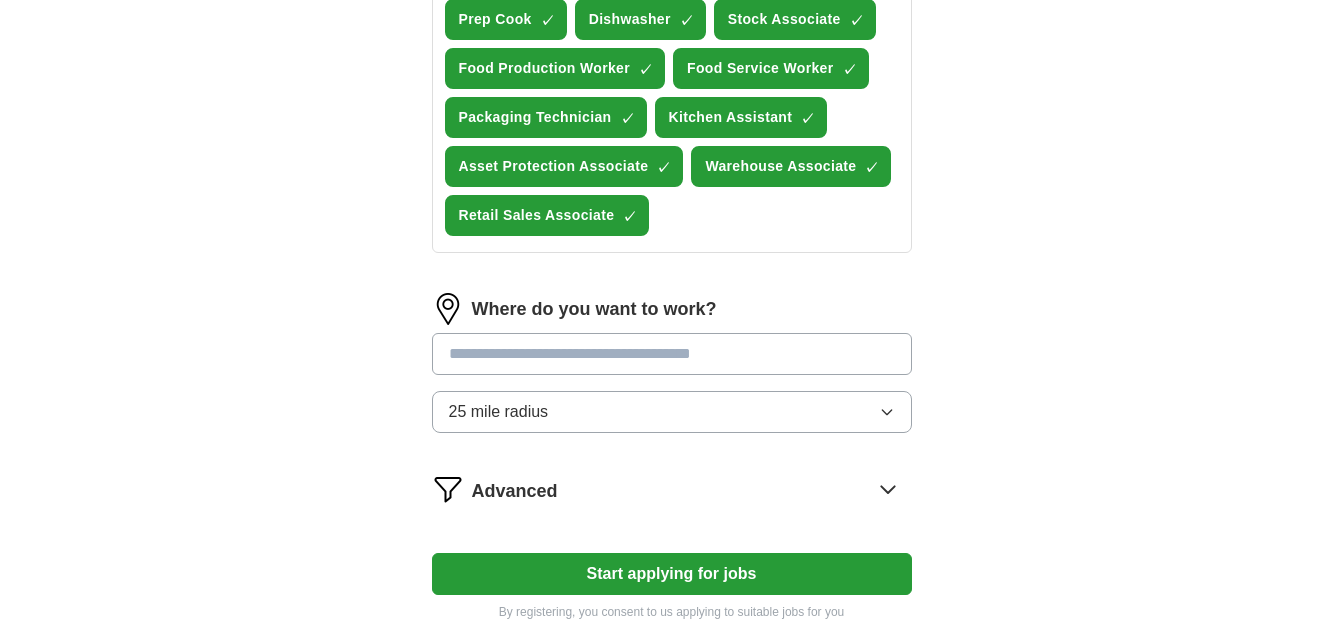 click at bounding box center (672, 354) 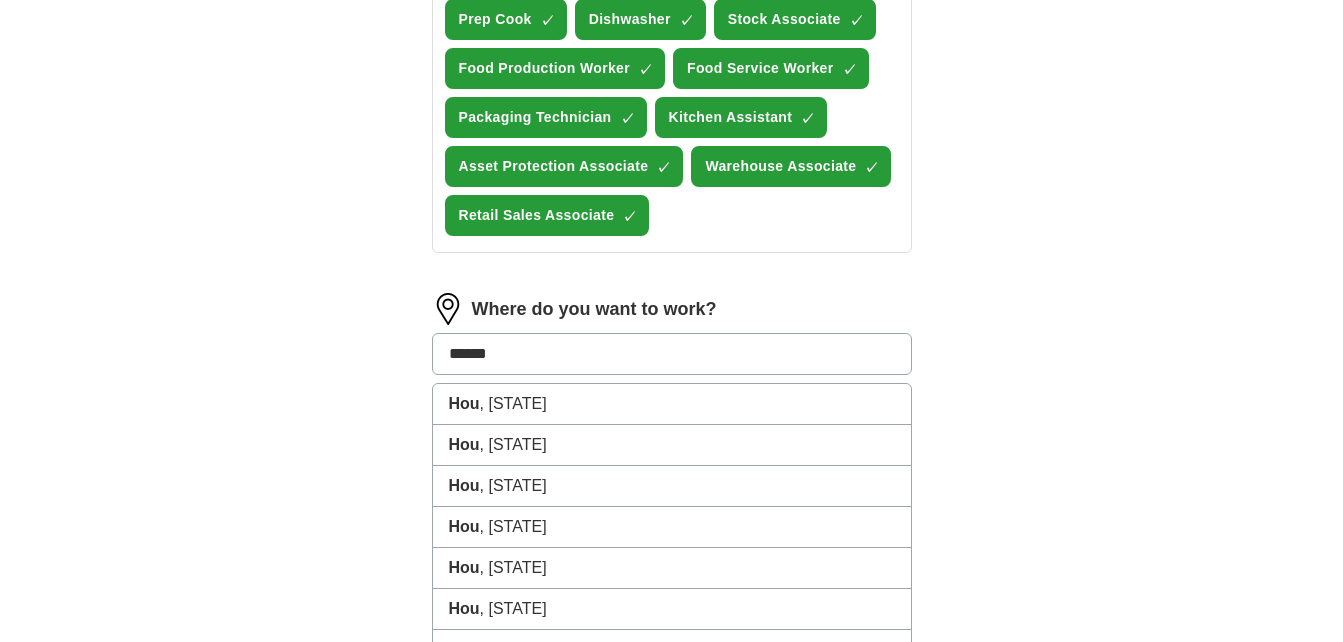 type on "*******" 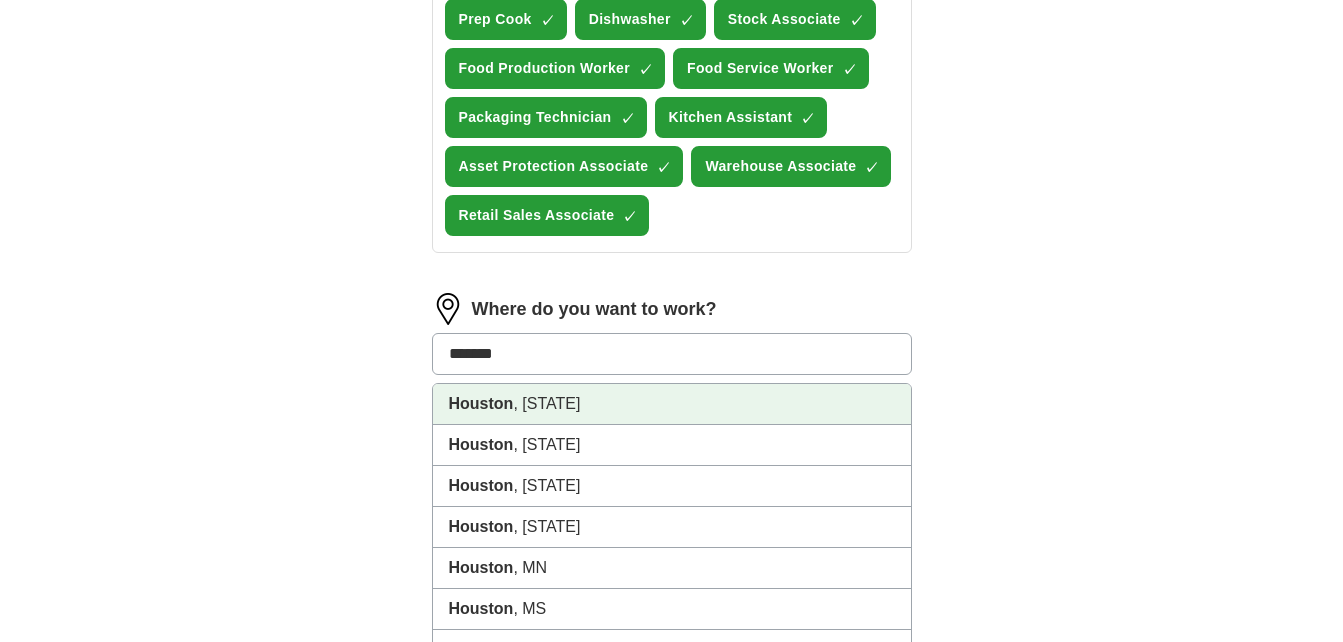 click on "Houston , [STATE]" at bounding box center (672, 404) 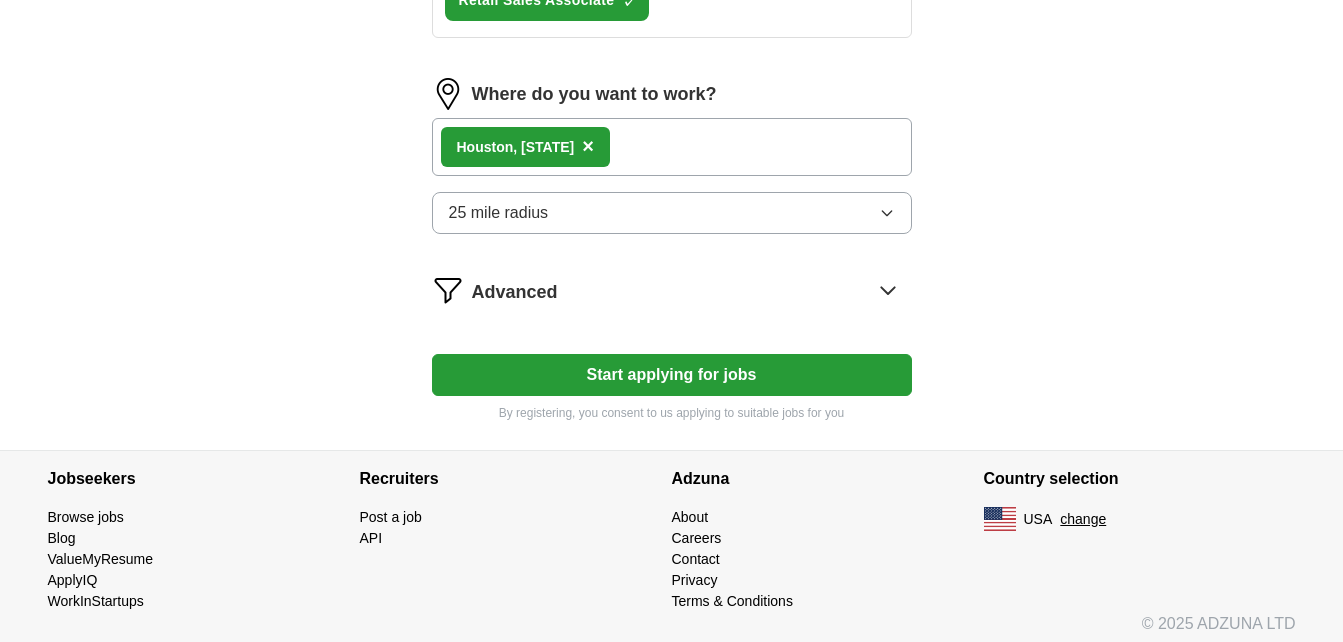 scroll, scrollTop: 1020, scrollLeft: 0, axis: vertical 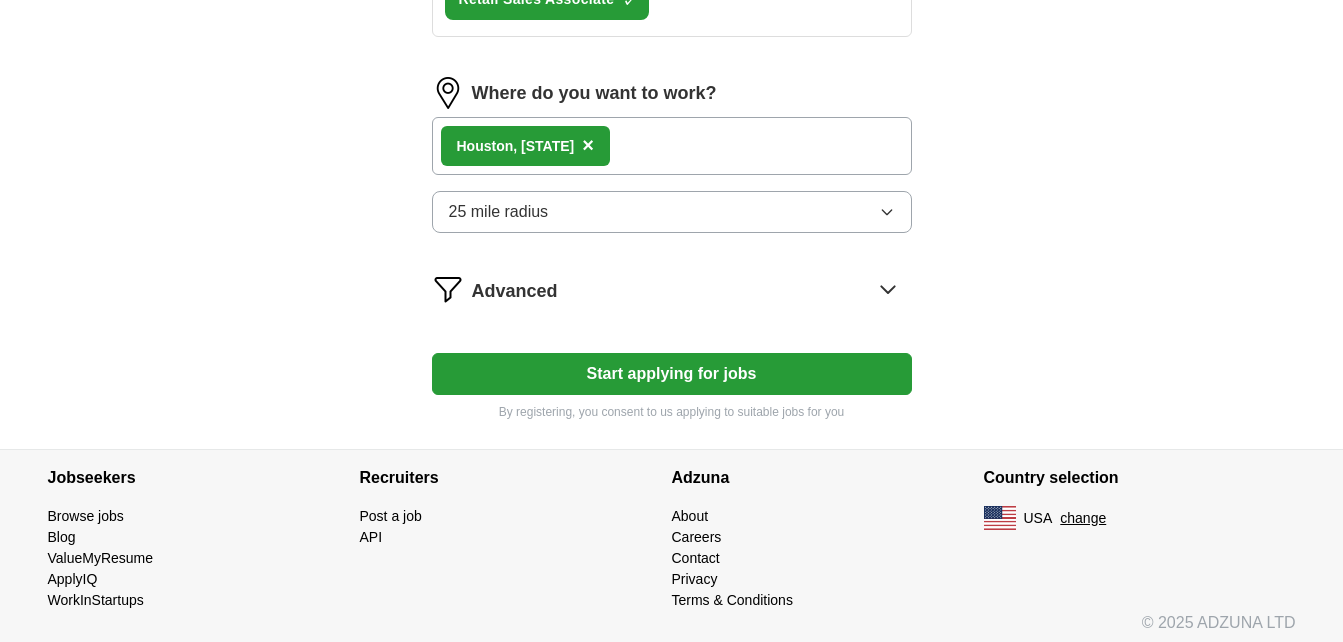 click on "Advanced" at bounding box center (692, 289) 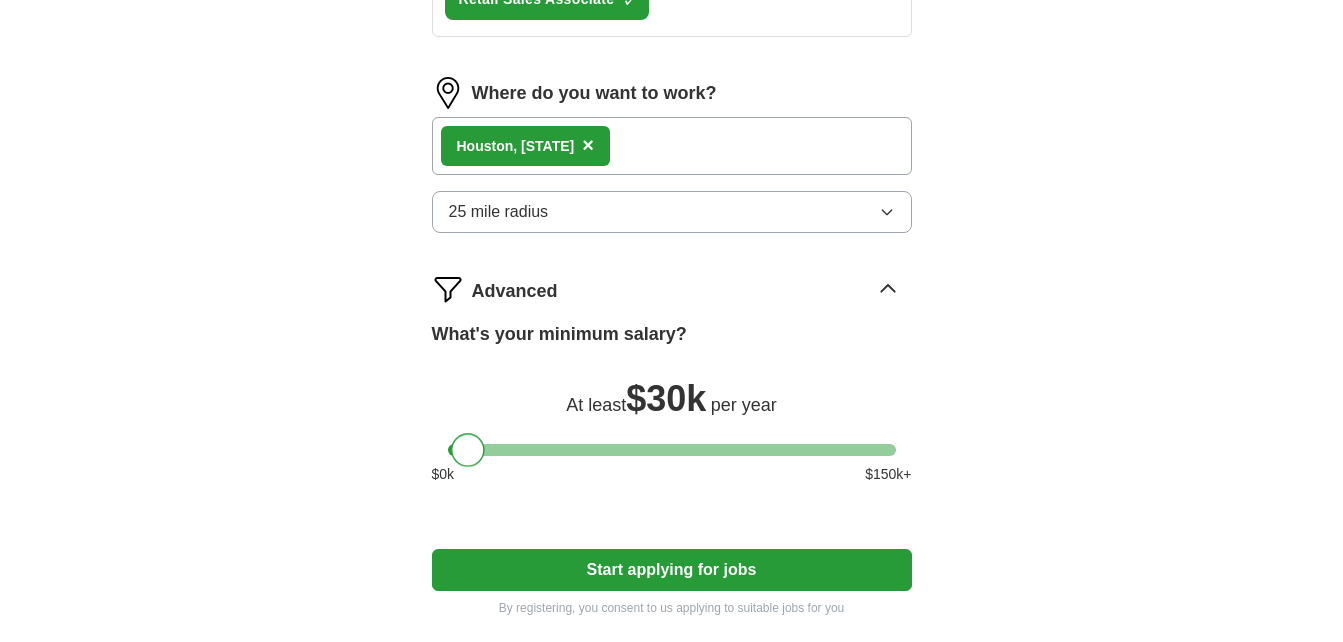 click at bounding box center (468, 450) 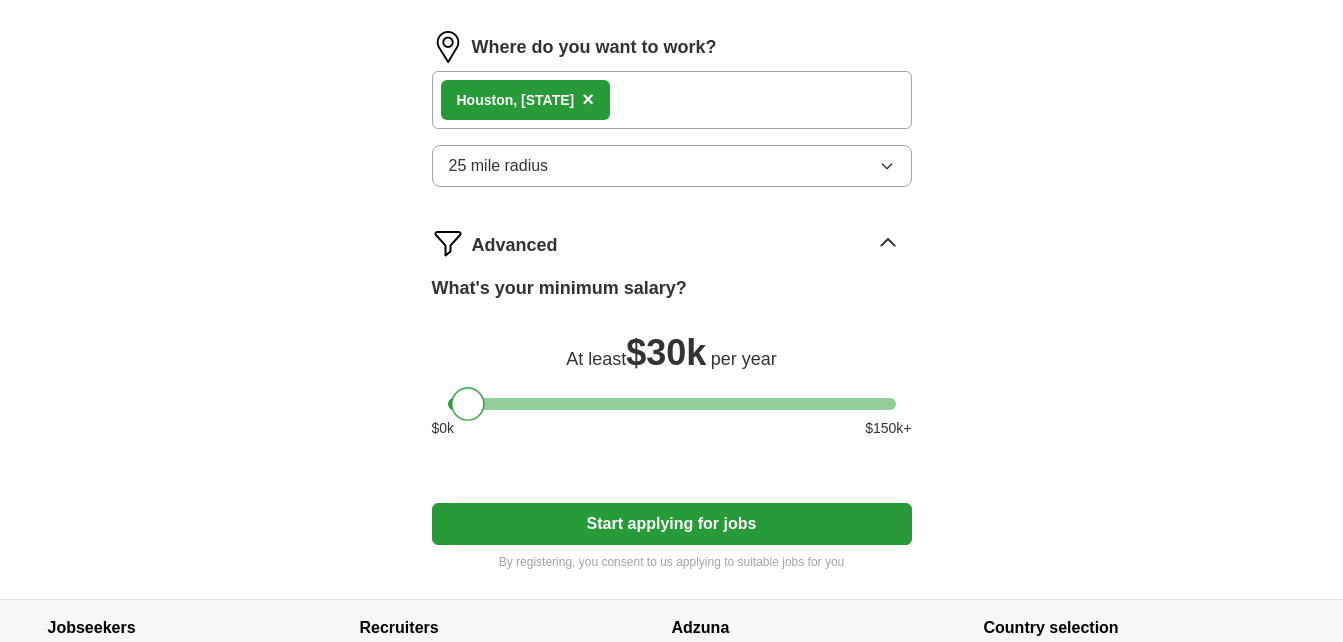 scroll, scrollTop: 1080, scrollLeft: 0, axis: vertical 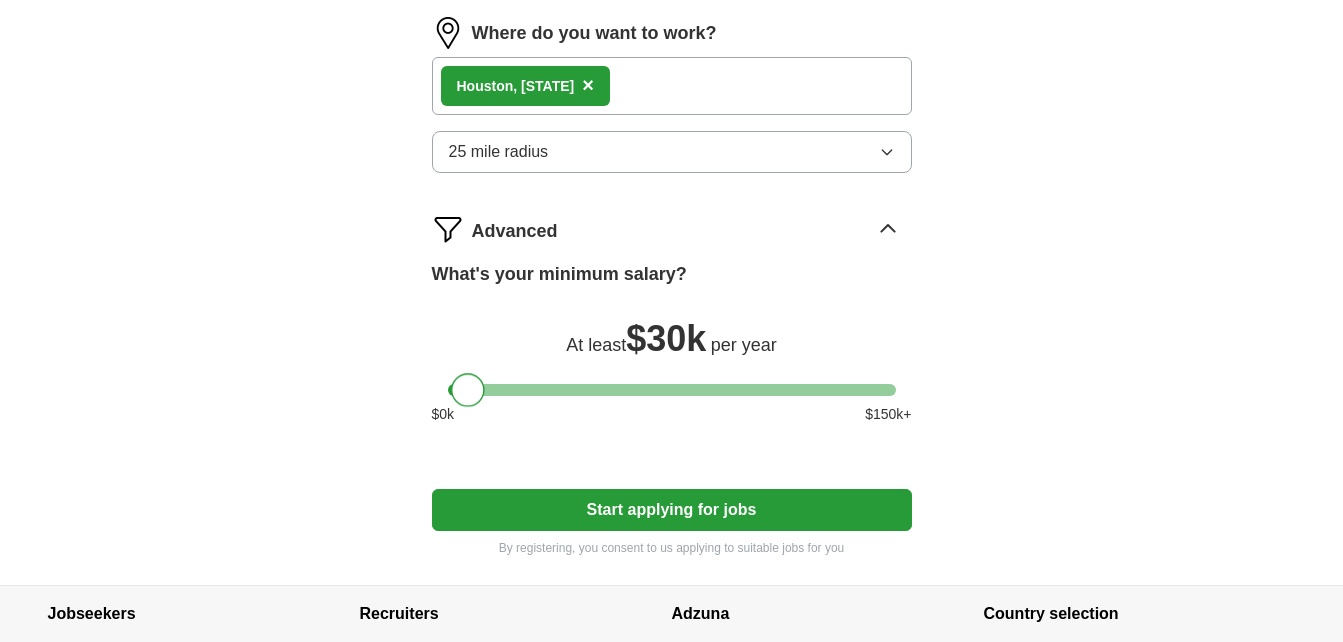 click on "Start applying for jobs" at bounding box center [672, 510] 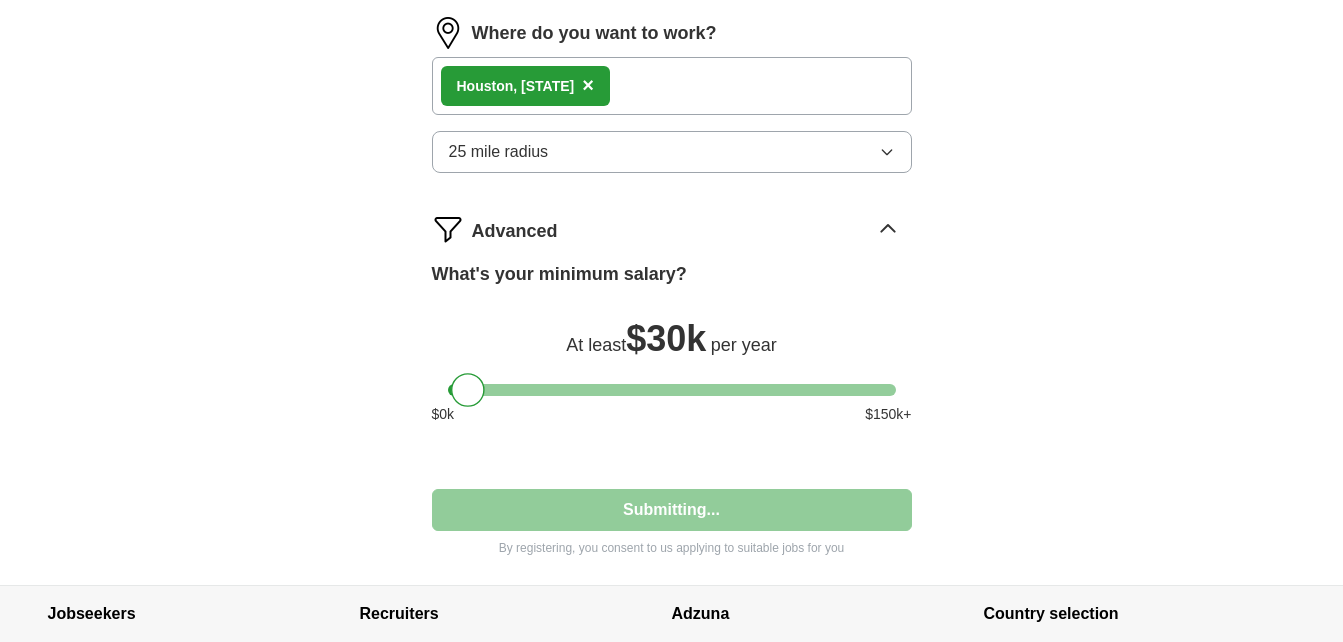 select on "**" 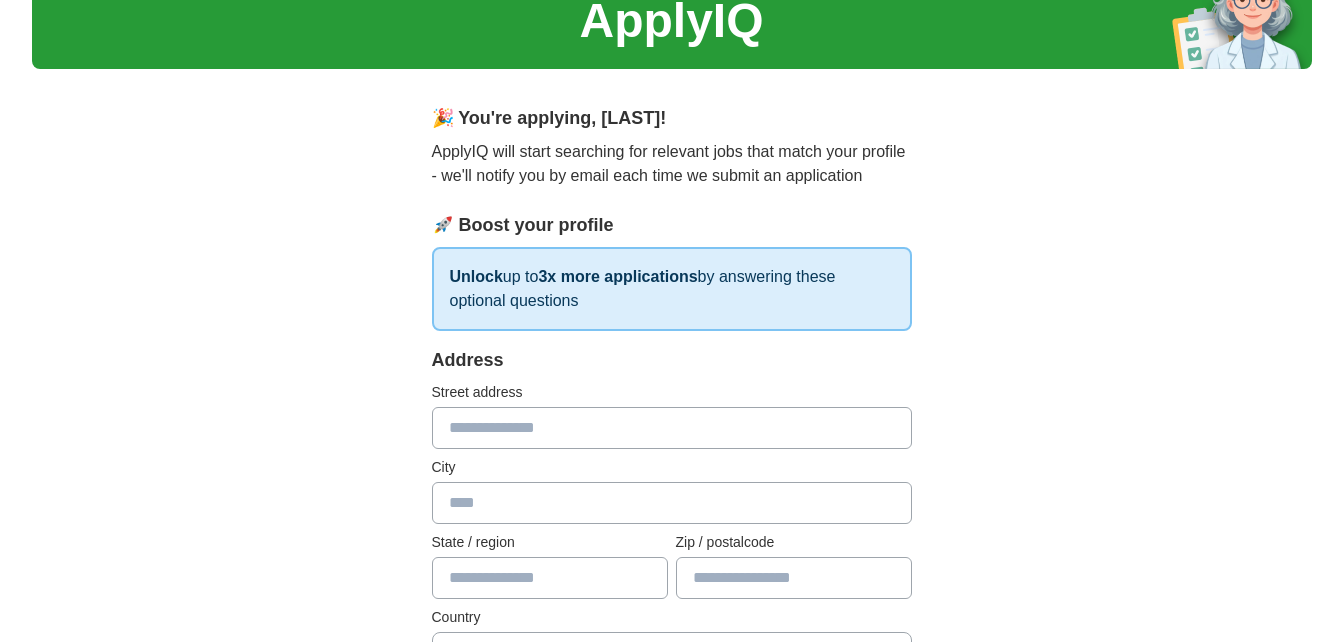 scroll, scrollTop: 112, scrollLeft: 0, axis: vertical 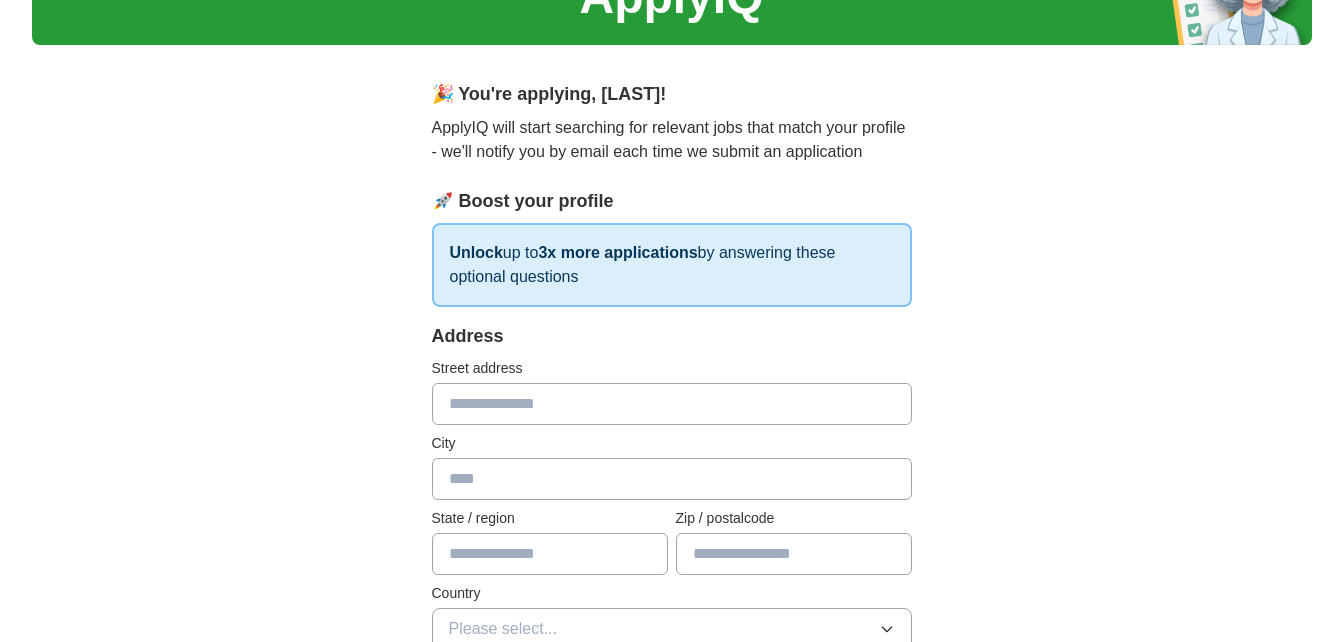 click at bounding box center [672, 404] 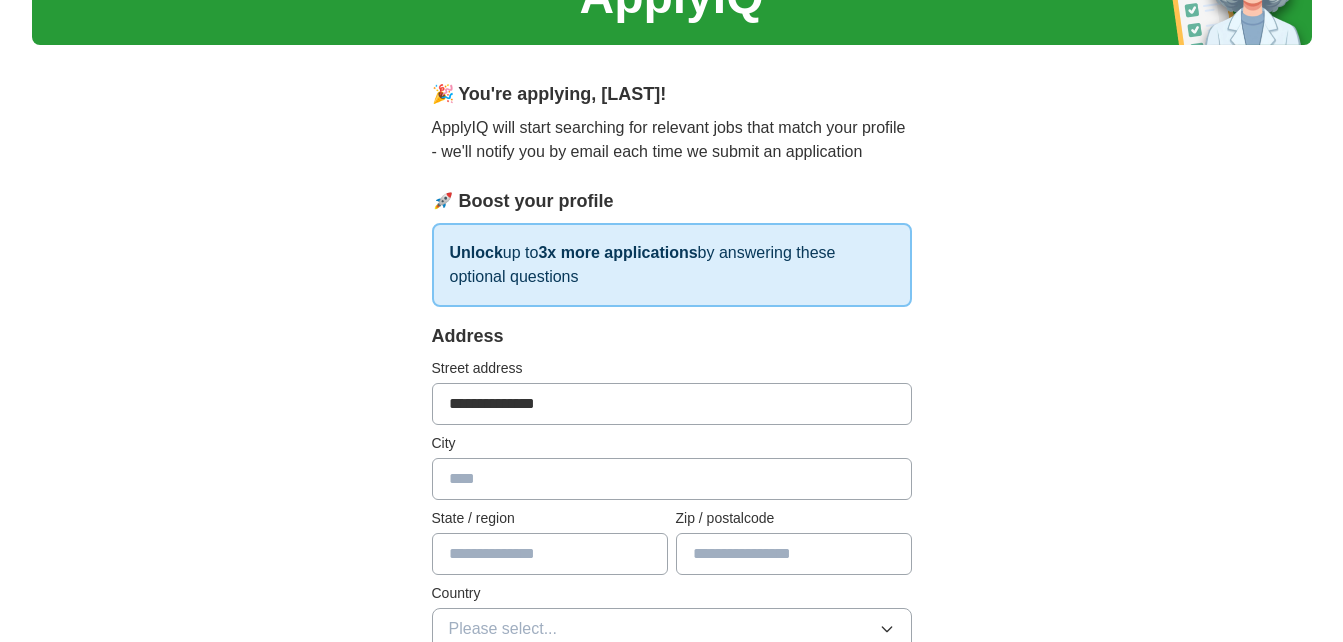 type on "*******" 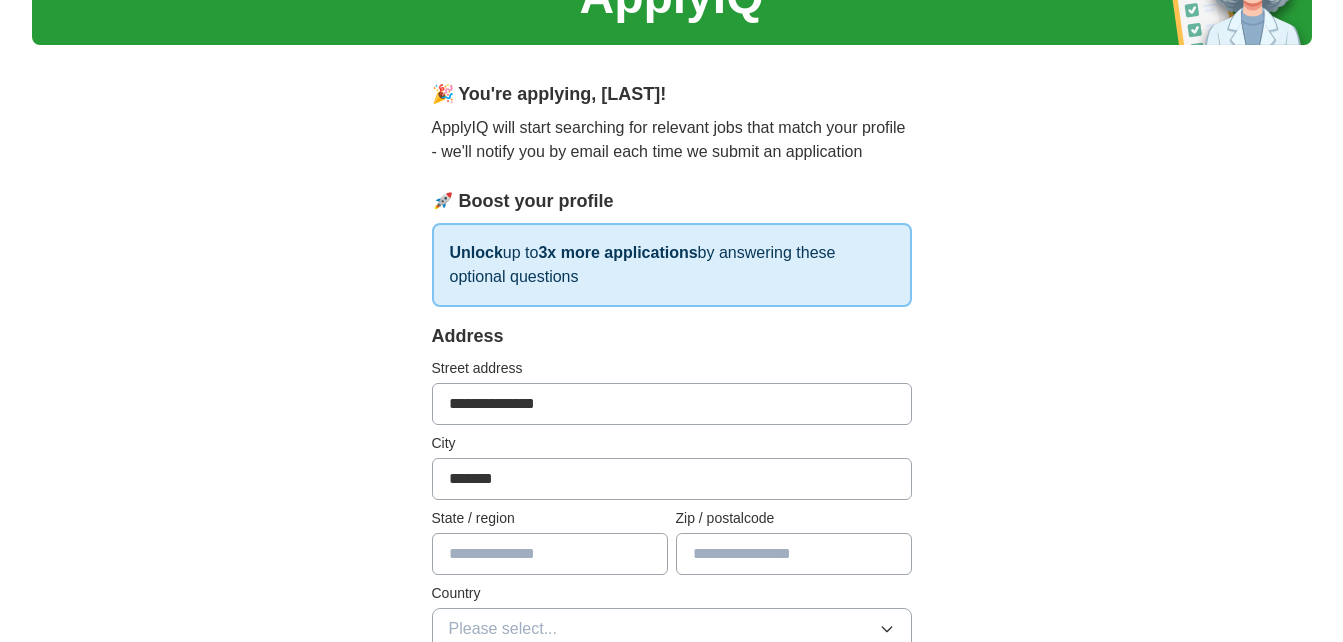 type on "*****" 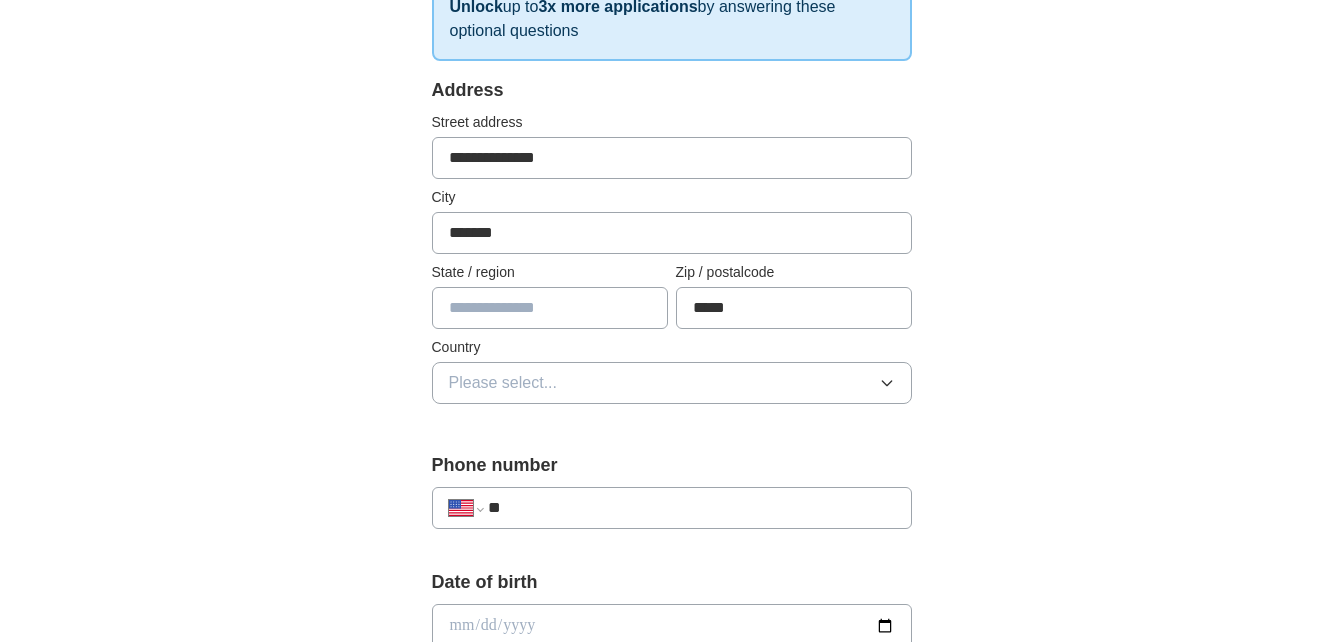 scroll, scrollTop: 359, scrollLeft: 0, axis: vertical 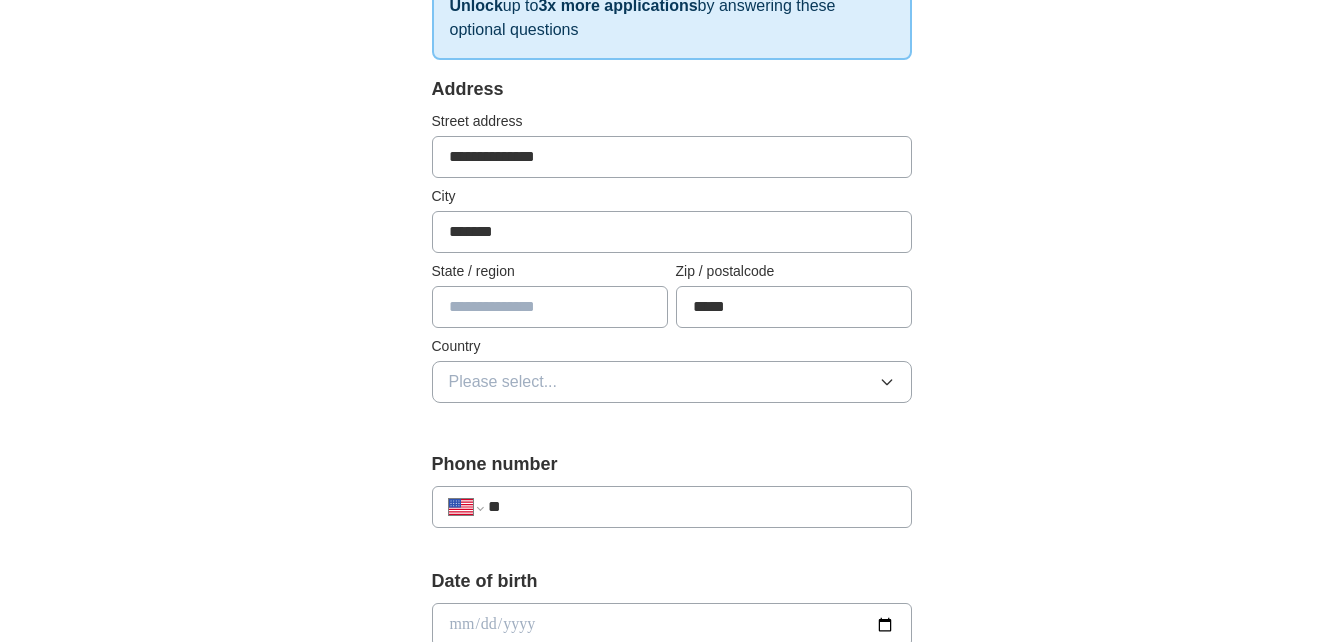 click on "Please select..." at bounding box center [672, 382] 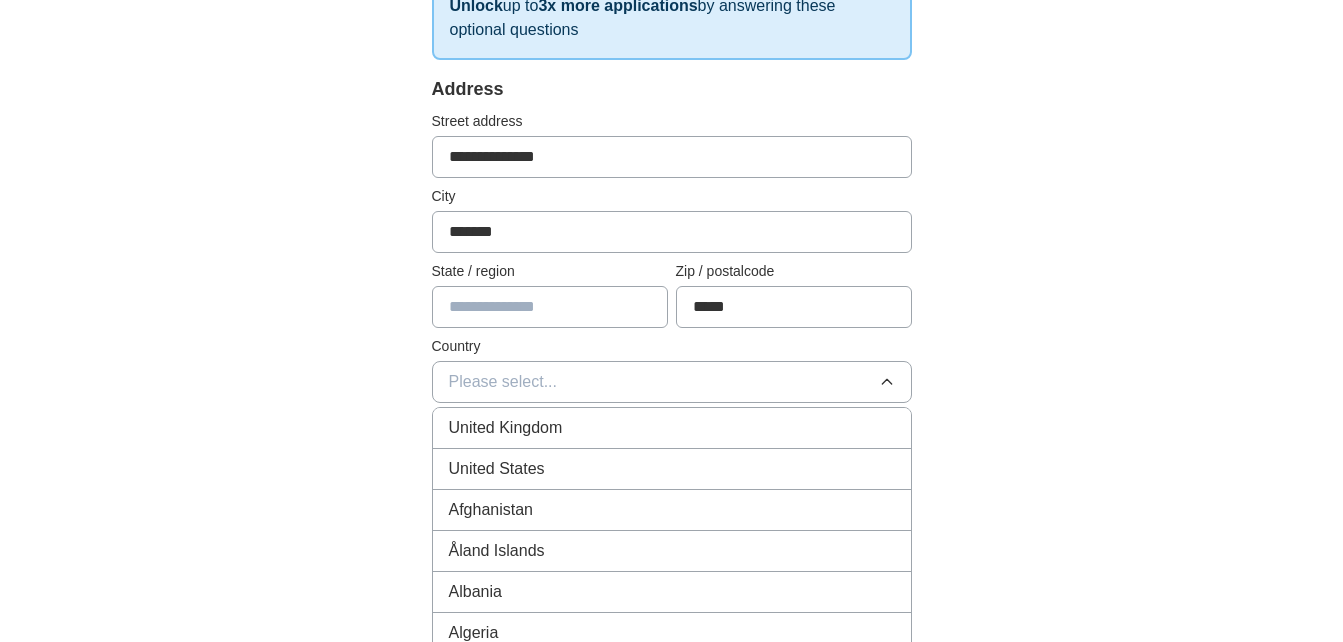 click on "United States" at bounding box center (672, 469) 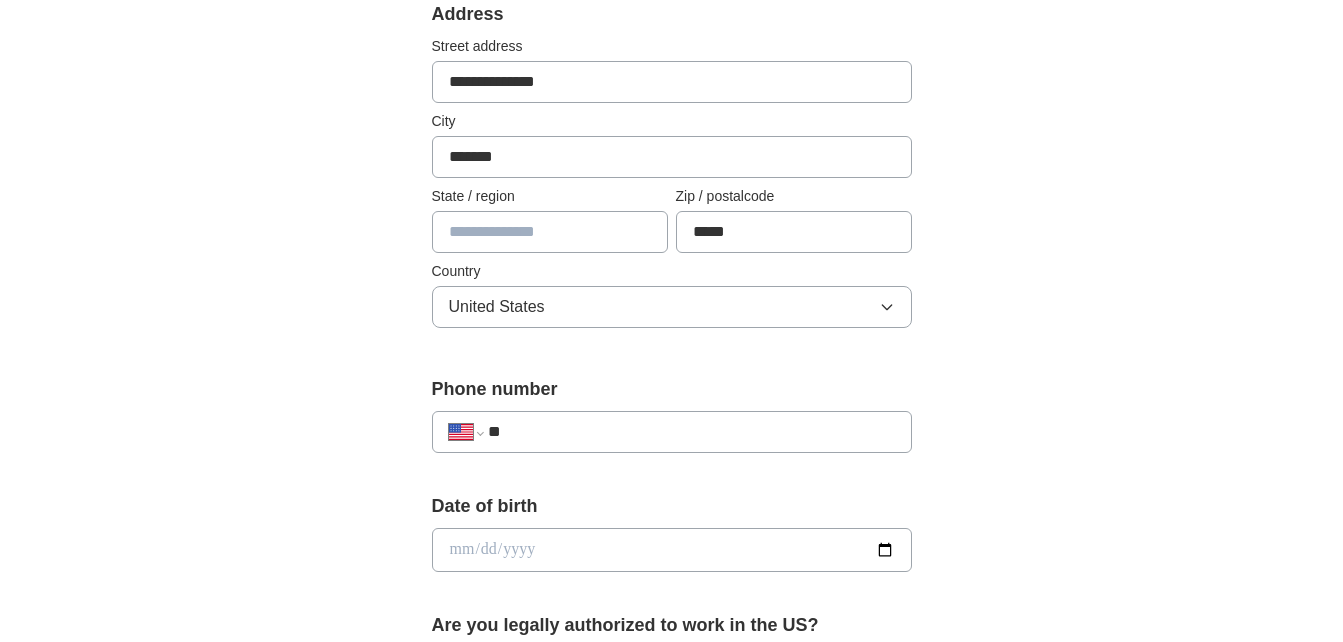 scroll, scrollTop: 436, scrollLeft: 0, axis: vertical 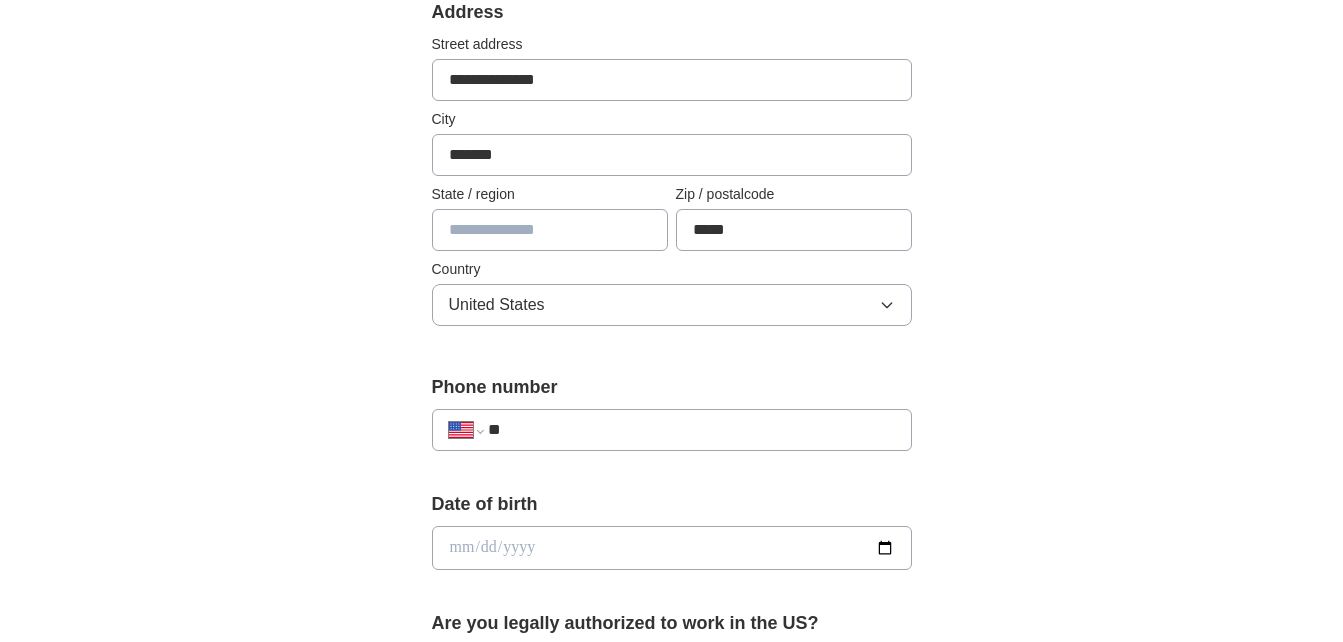 click on "**" at bounding box center (691, 430) 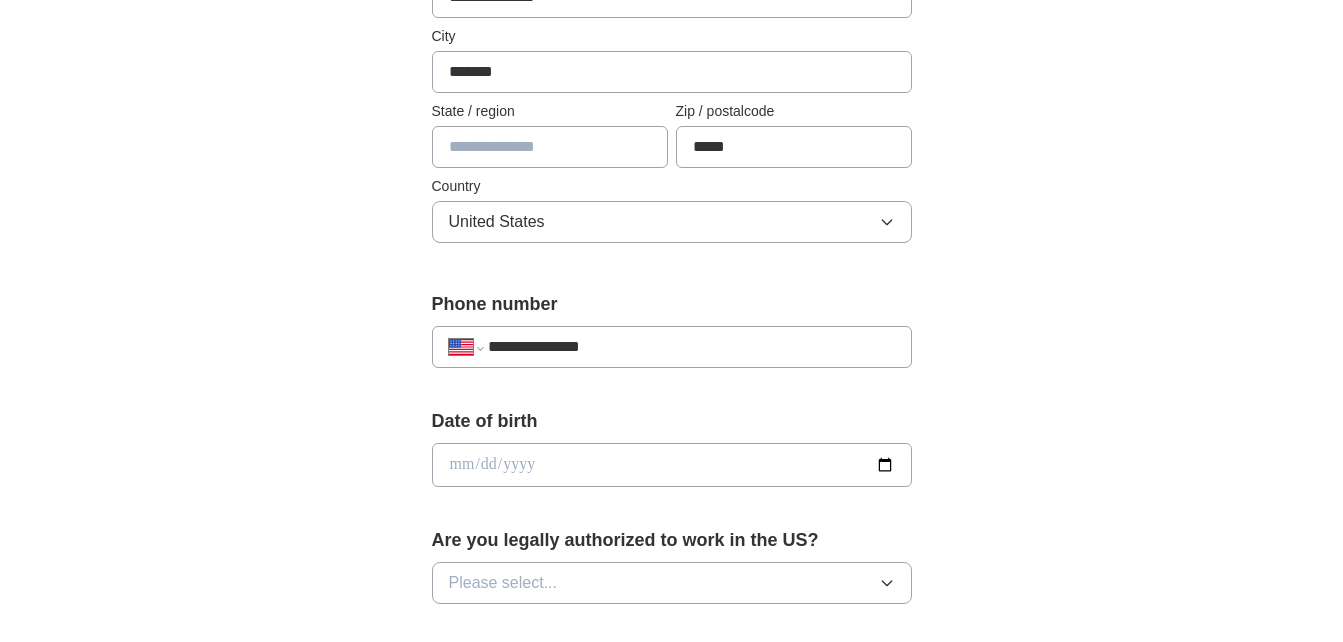 scroll, scrollTop: 546, scrollLeft: 0, axis: vertical 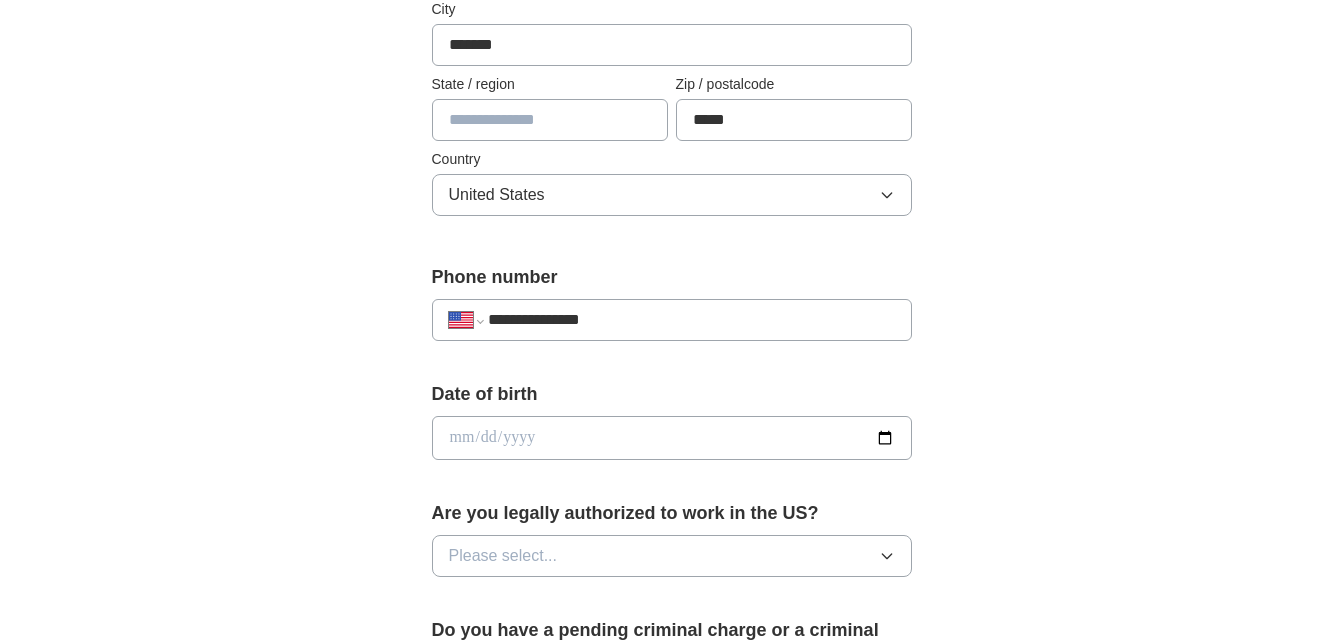 click at bounding box center (672, 438) 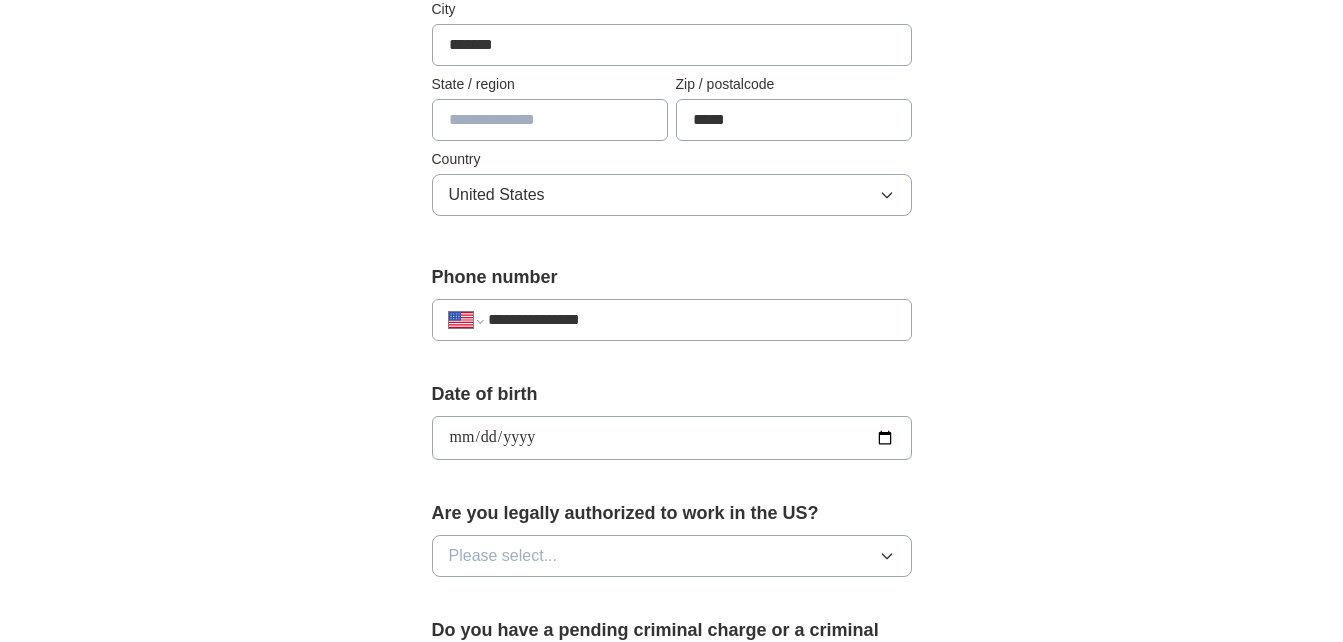 type on "**********" 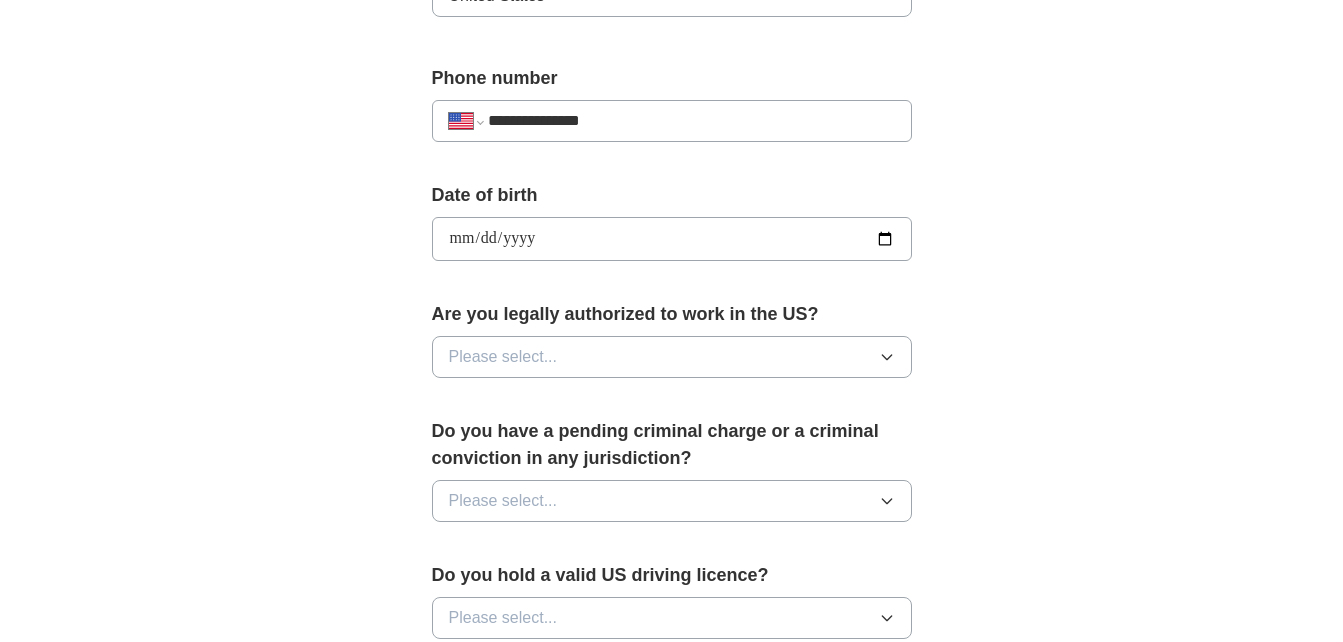 scroll, scrollTop: 747, scrollLeft: 0, axis: vertical 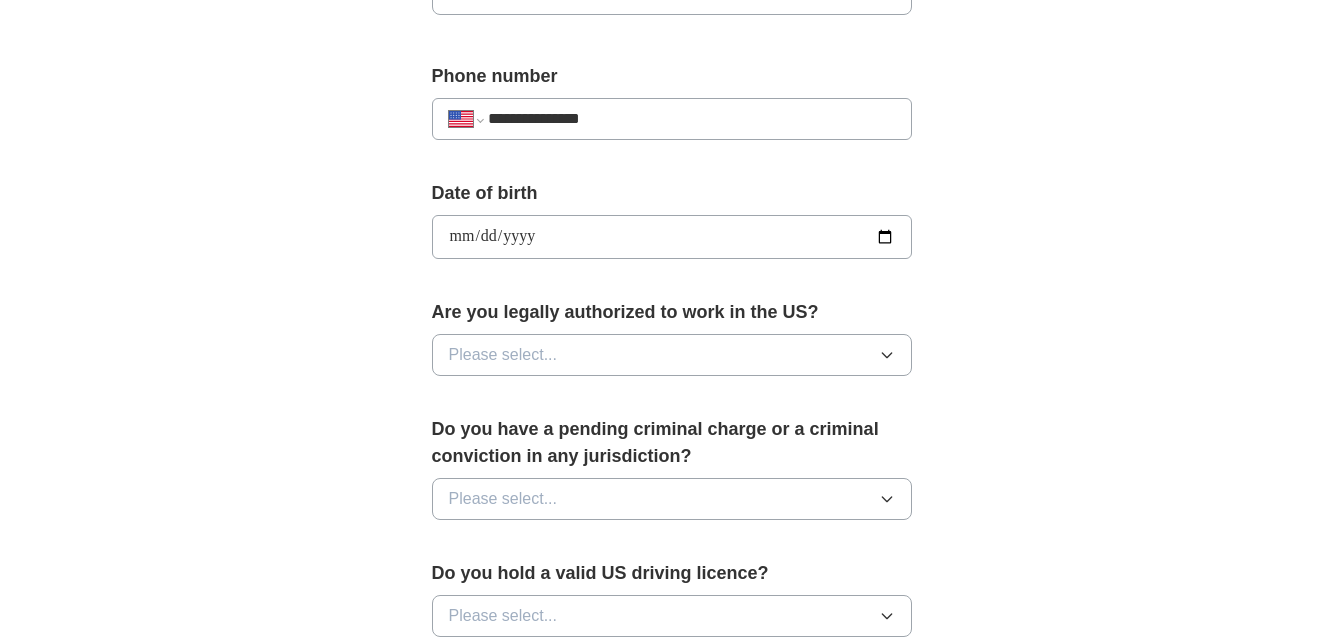 click on "Please select..." at bounding box center (672, 355) 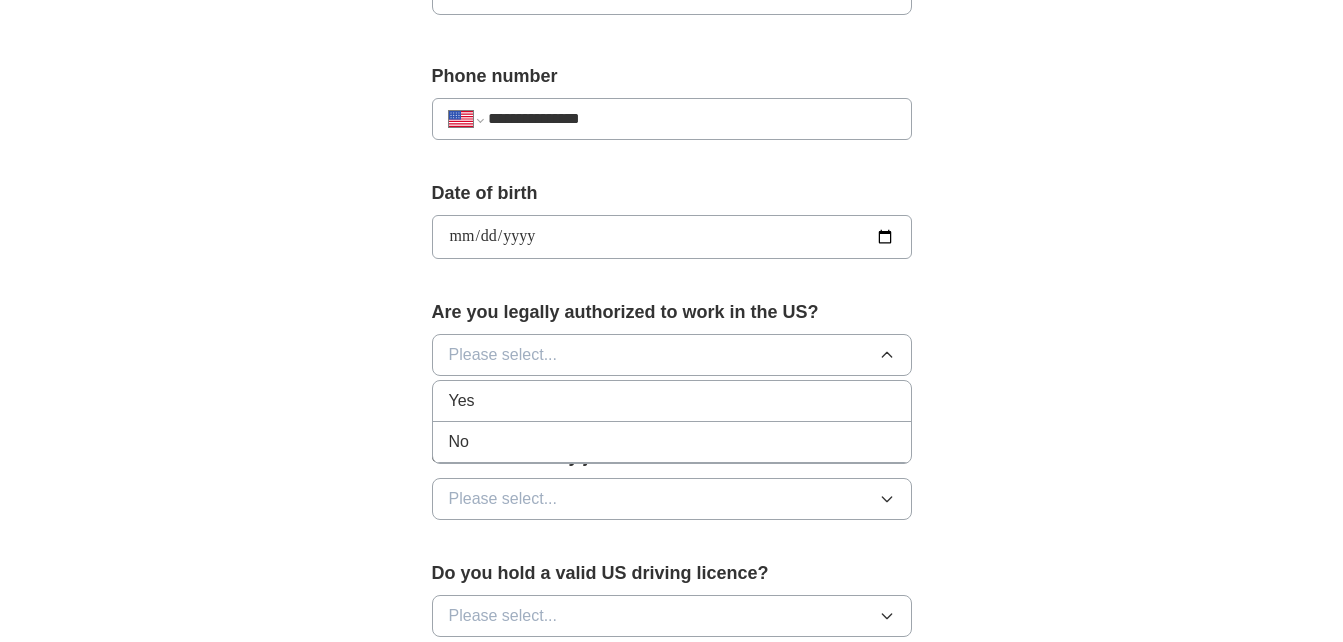 click on "Yes" at bounding box center [672, 401] 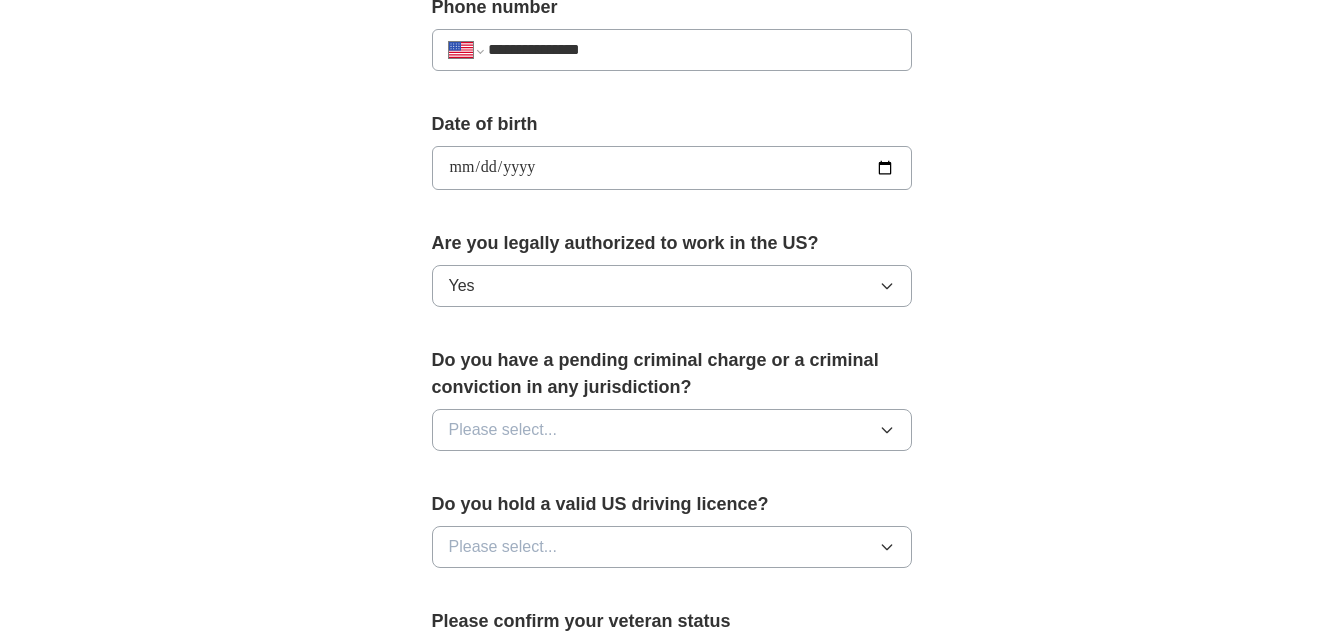 scroll, scrollTop: 817, scrollLeft: 0, axis: vertical 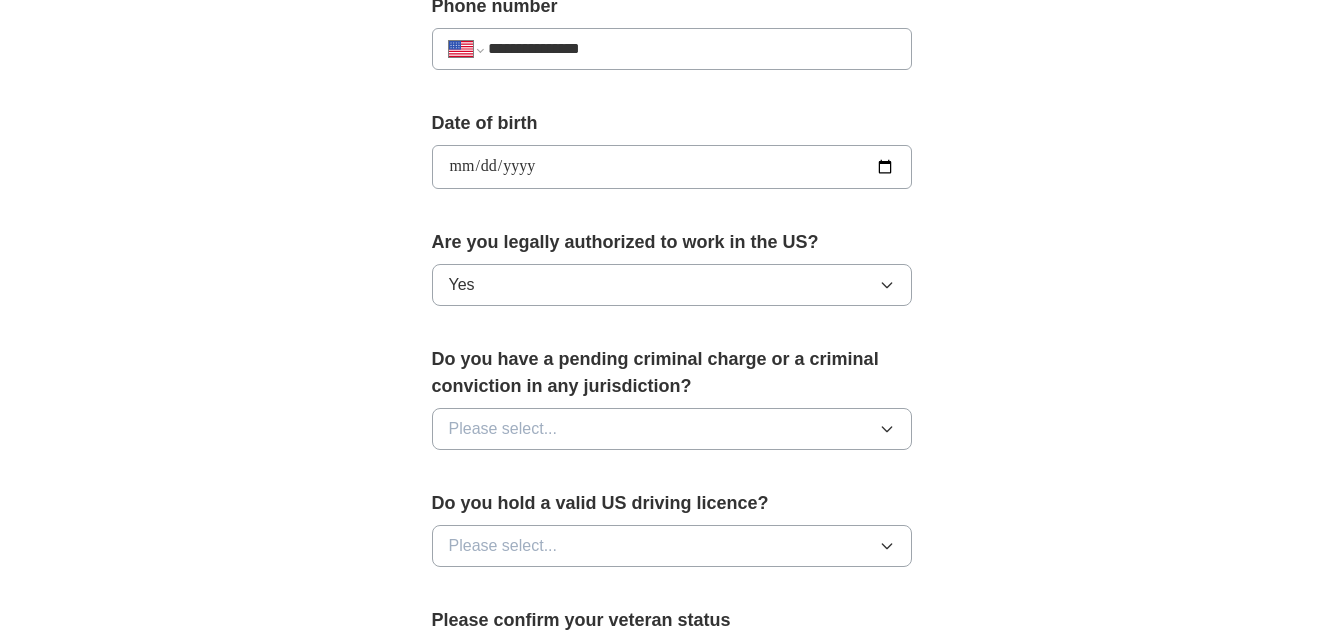 click on "Please select..." at bounding box center [672, 429] 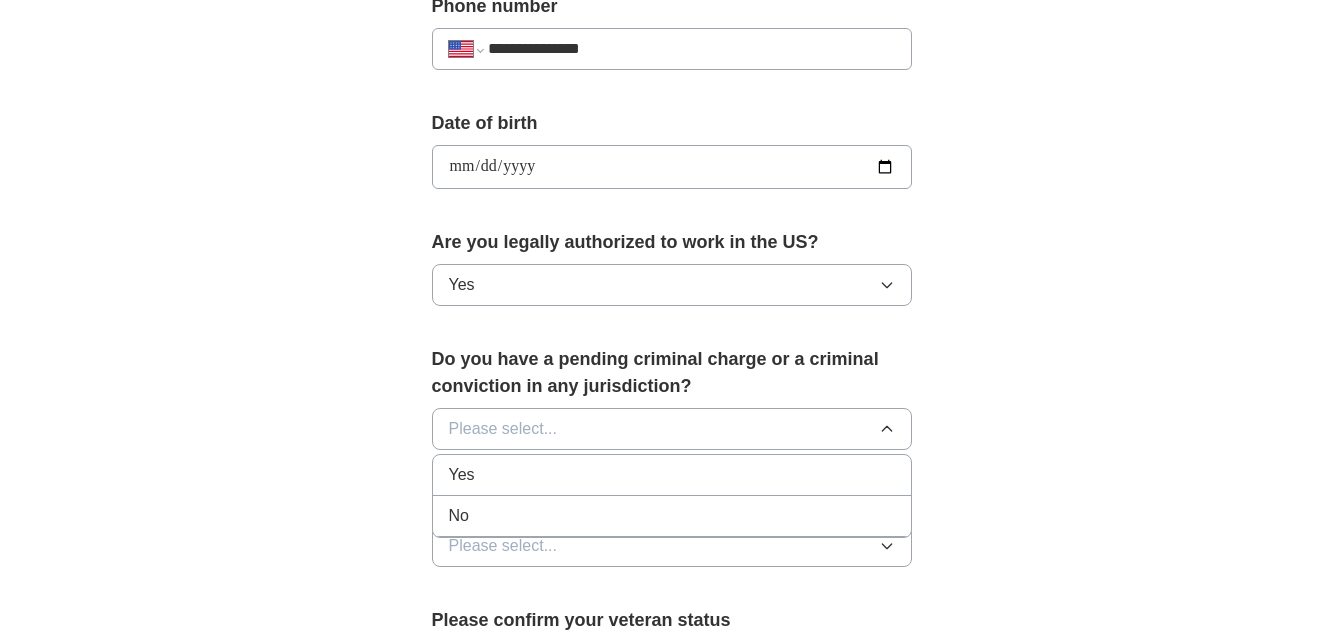 click on "No" at bounding box center [672, 516] 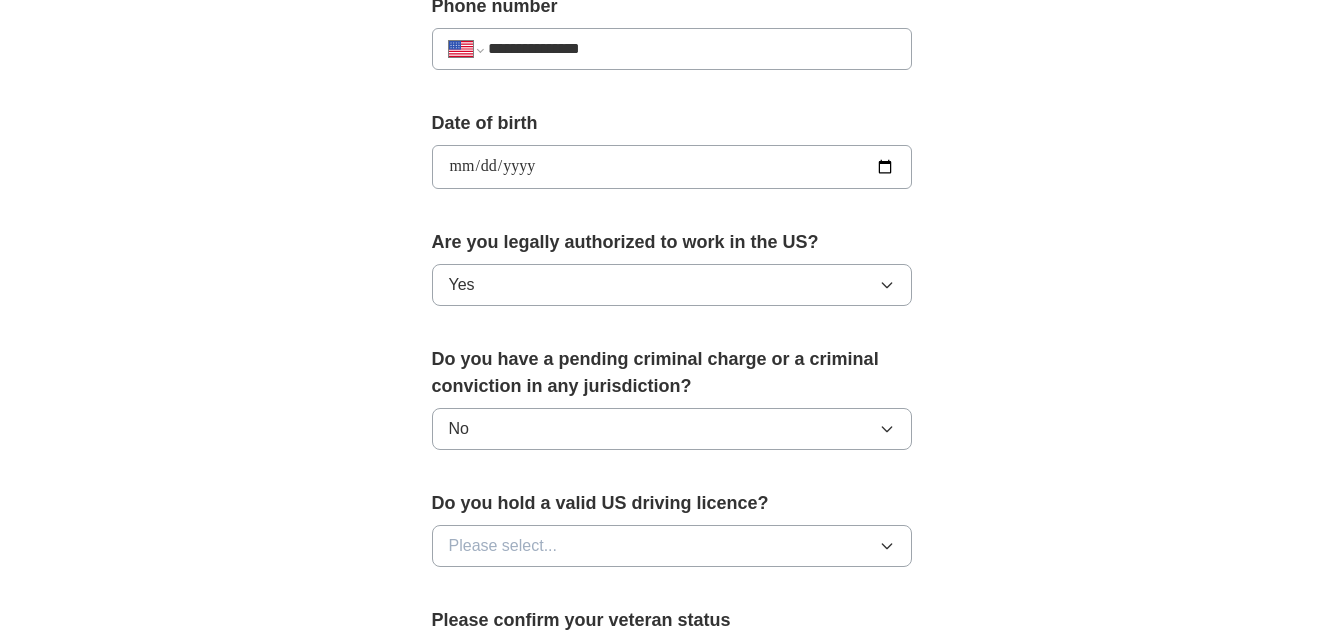 scroll, scrollTop: 887, scrollLeft: 0, axis: vertical 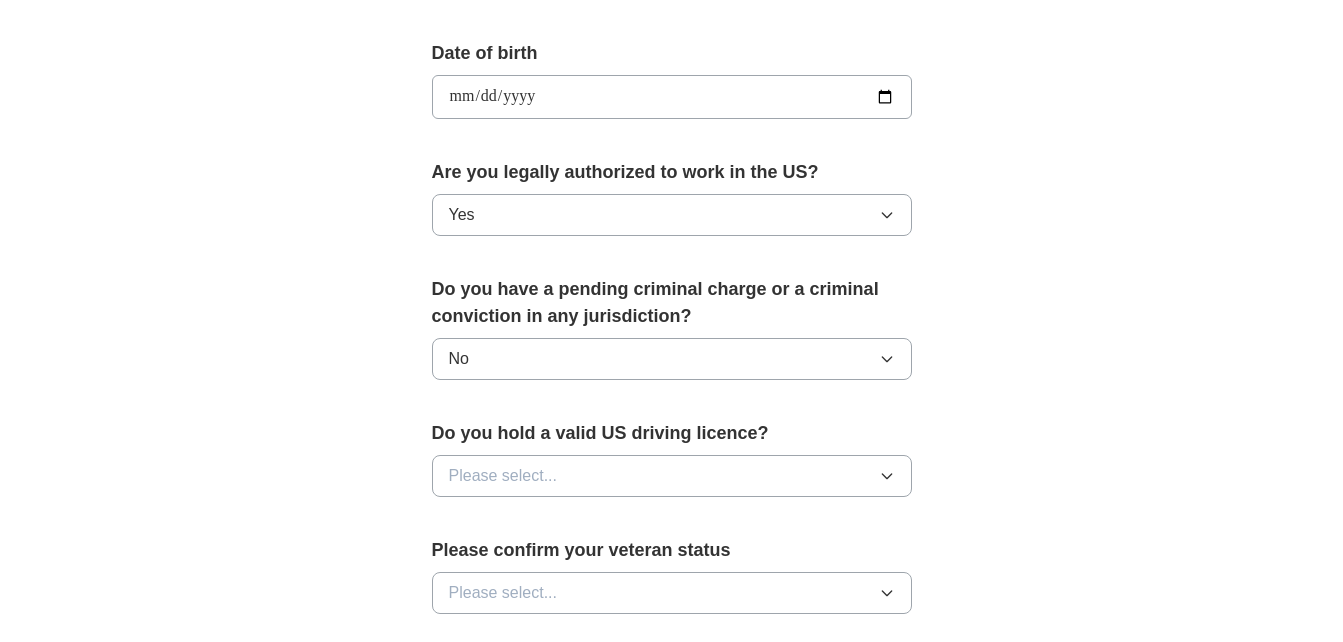 click on "Please select..." at bounding box center [672, 476] 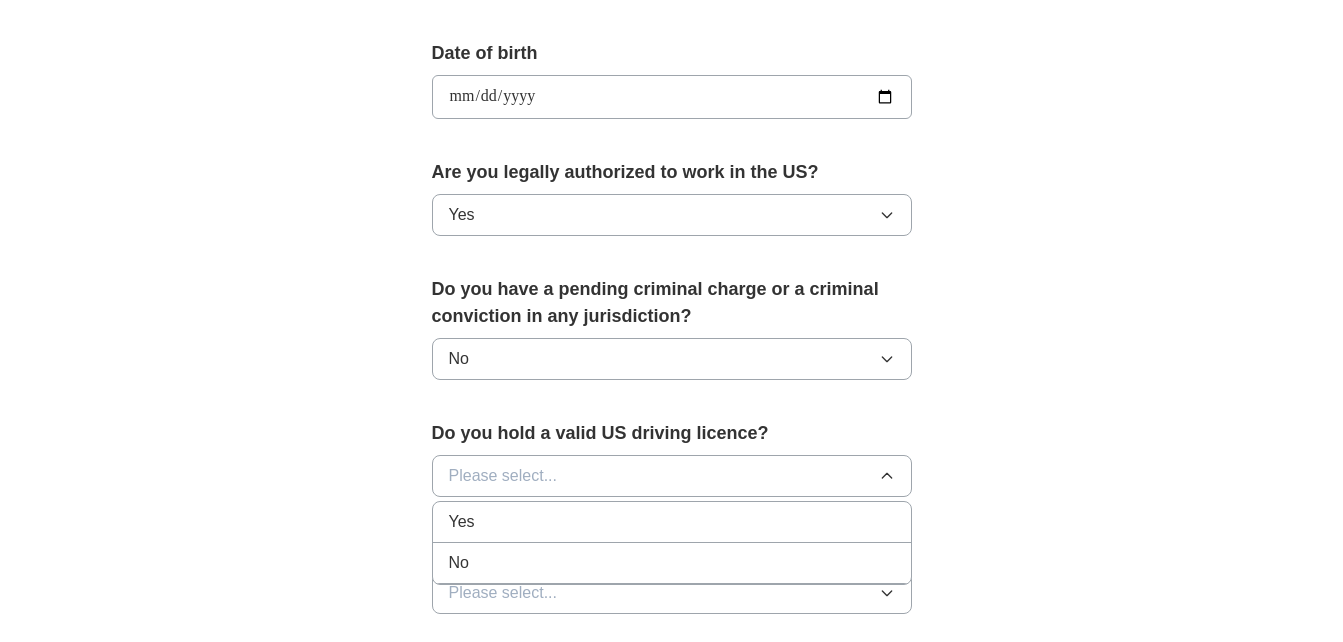 click on "Yes" at bounding box center (672, 522) 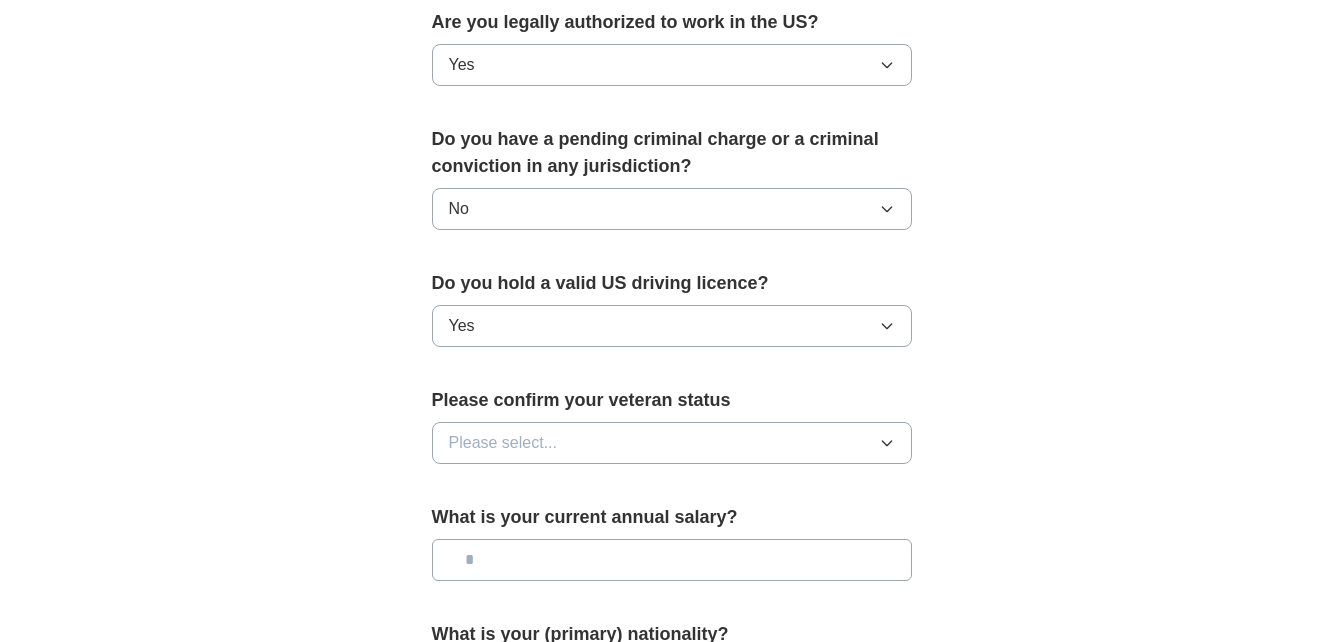 scroll, scrollTop: 1039, scrollLeft: 0, axis: vertical 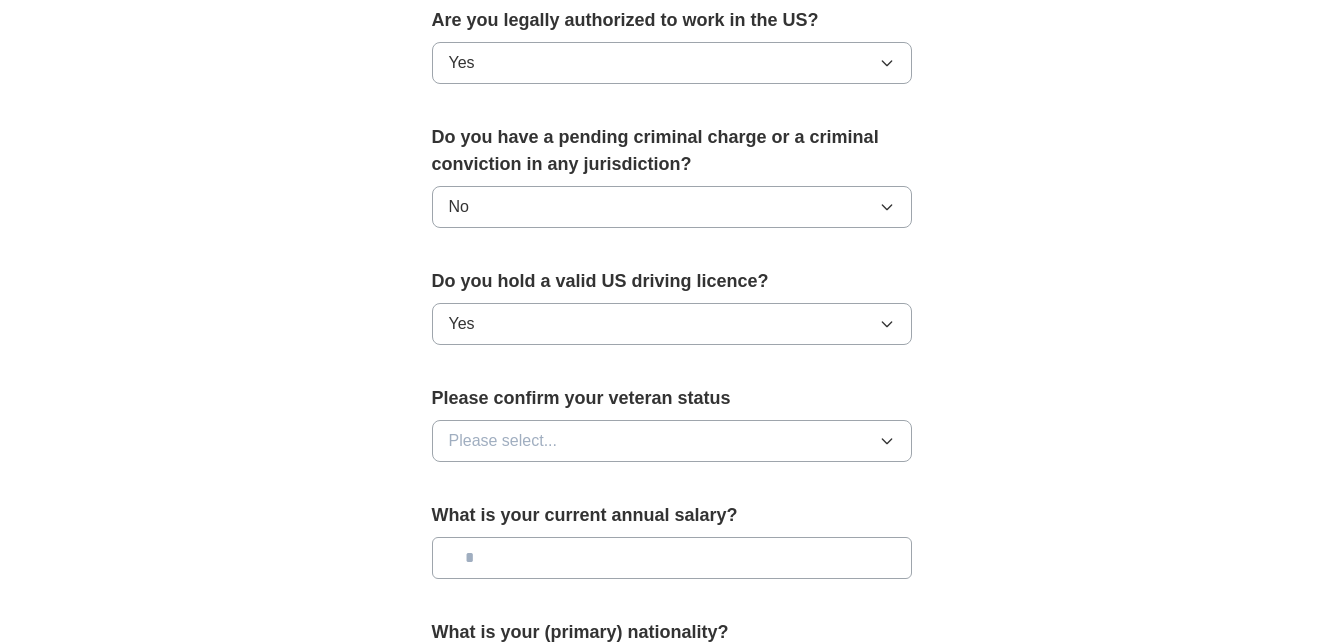 click on "Please select..." at bounding box center [672, 441] 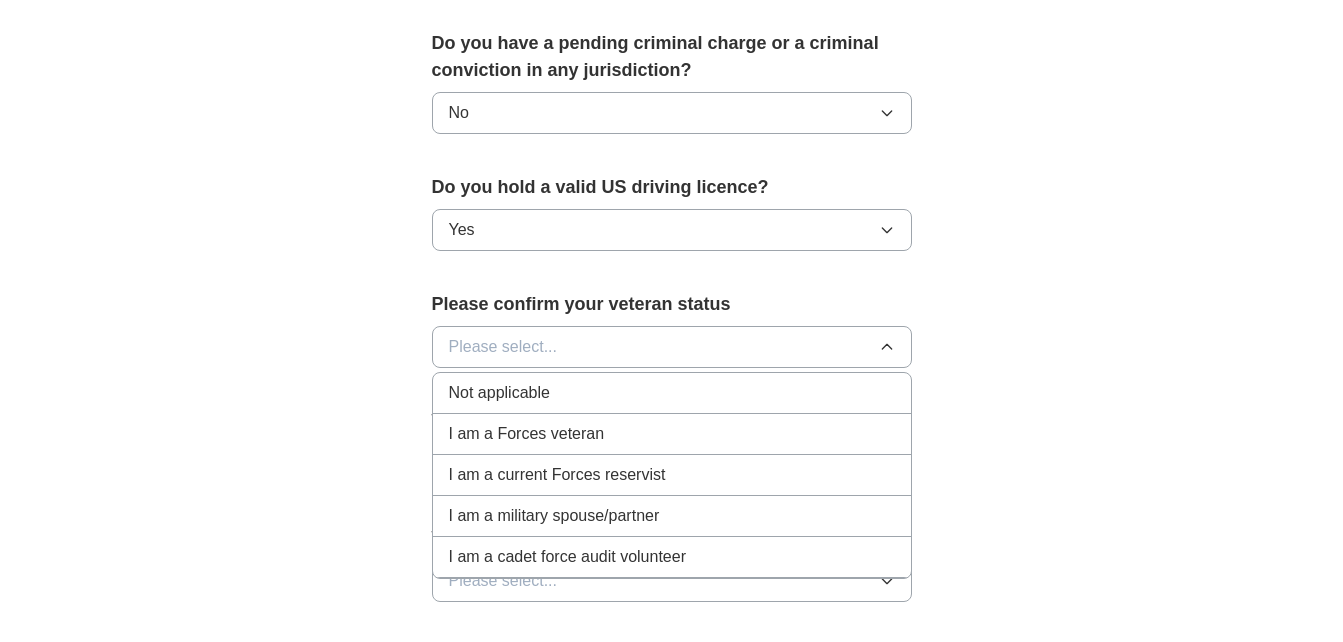scroll, scrollTop: 1138, scrollLeft: 0, axis: vertical 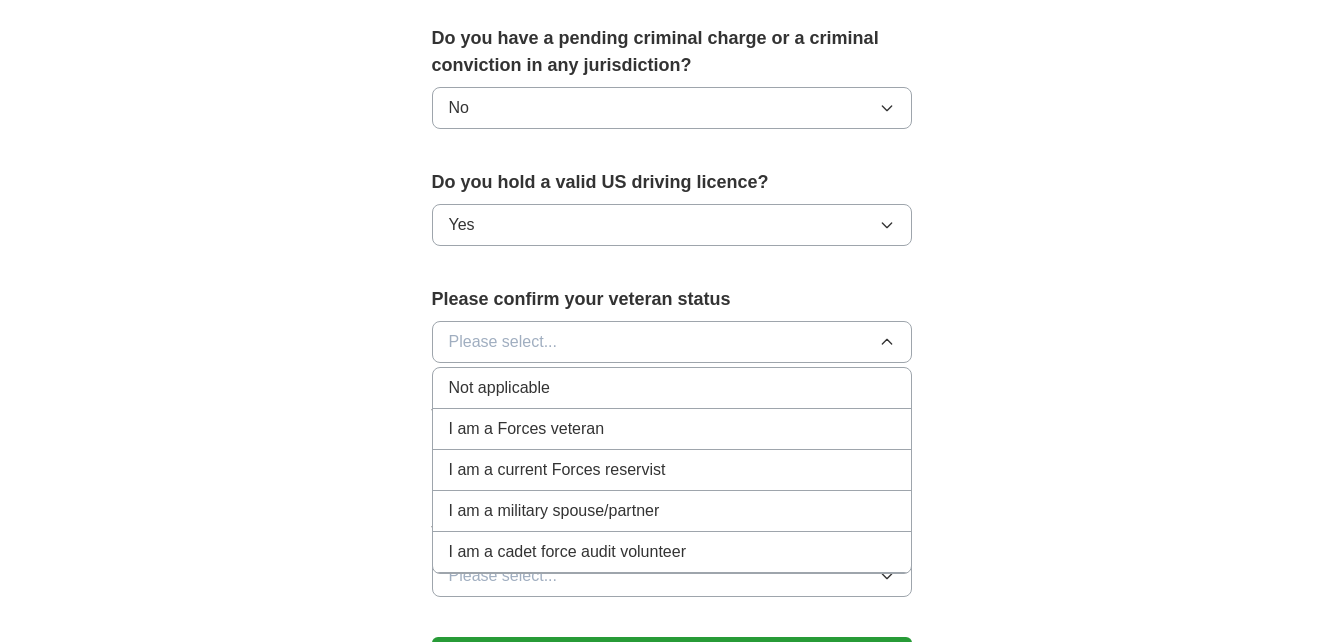 click on "Not applicable" at bounding box center [672, 388] 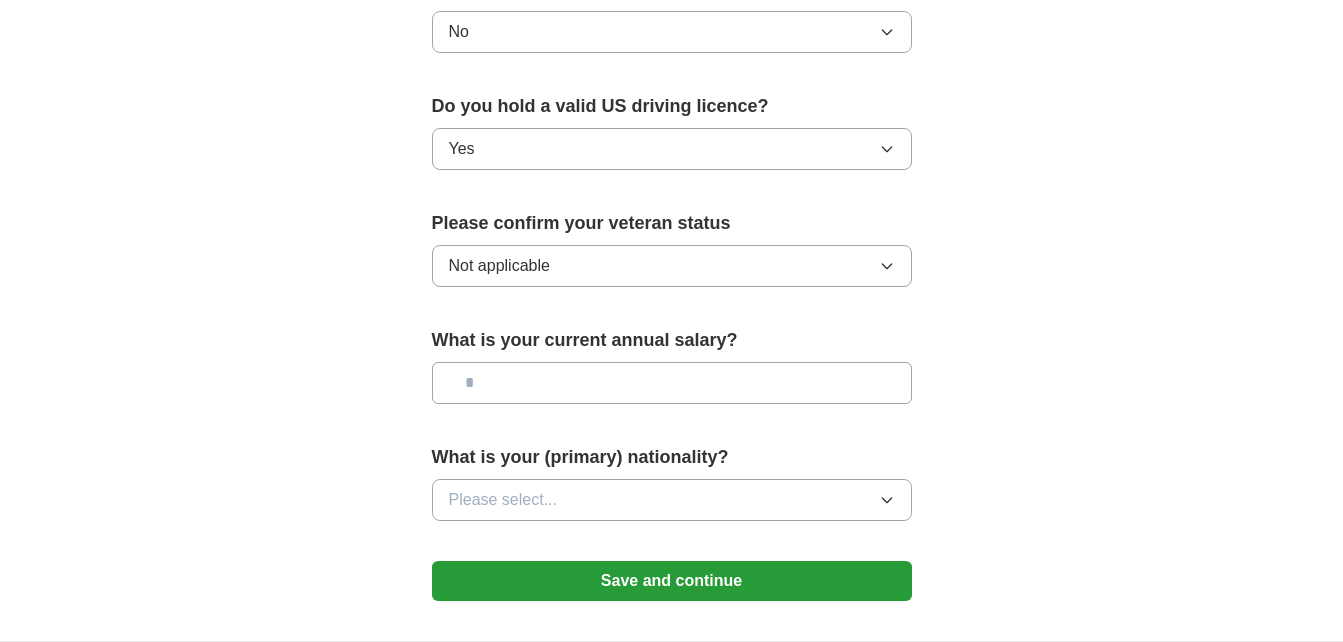 scroll, scrollTop: 1215, scrollLeft: 0, axis: vertical 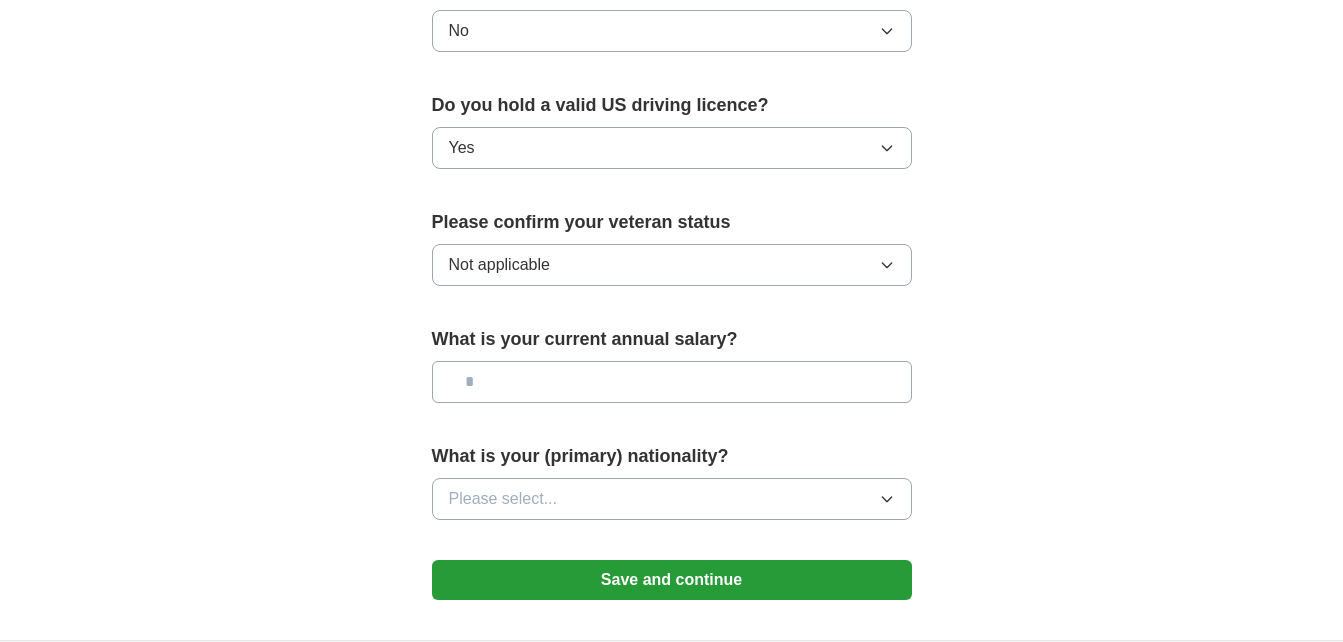 click on "Please select..." at bounding box center (672, 499) 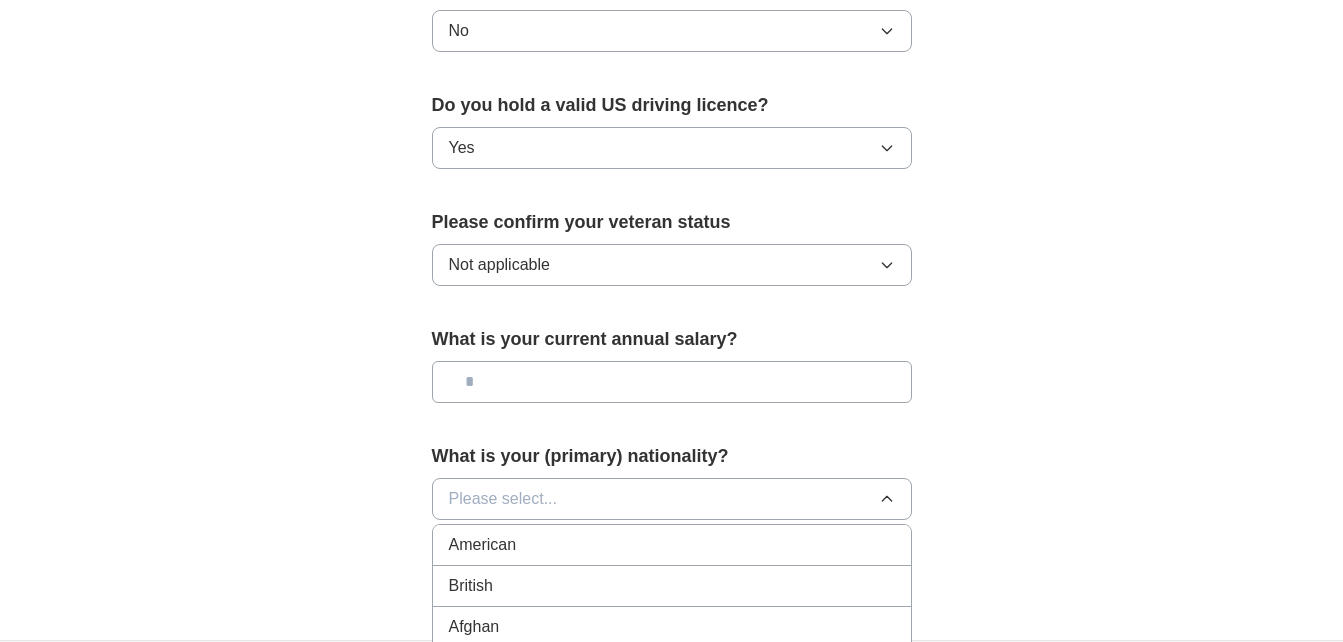 click on "American" at bounding box center (672, 545) 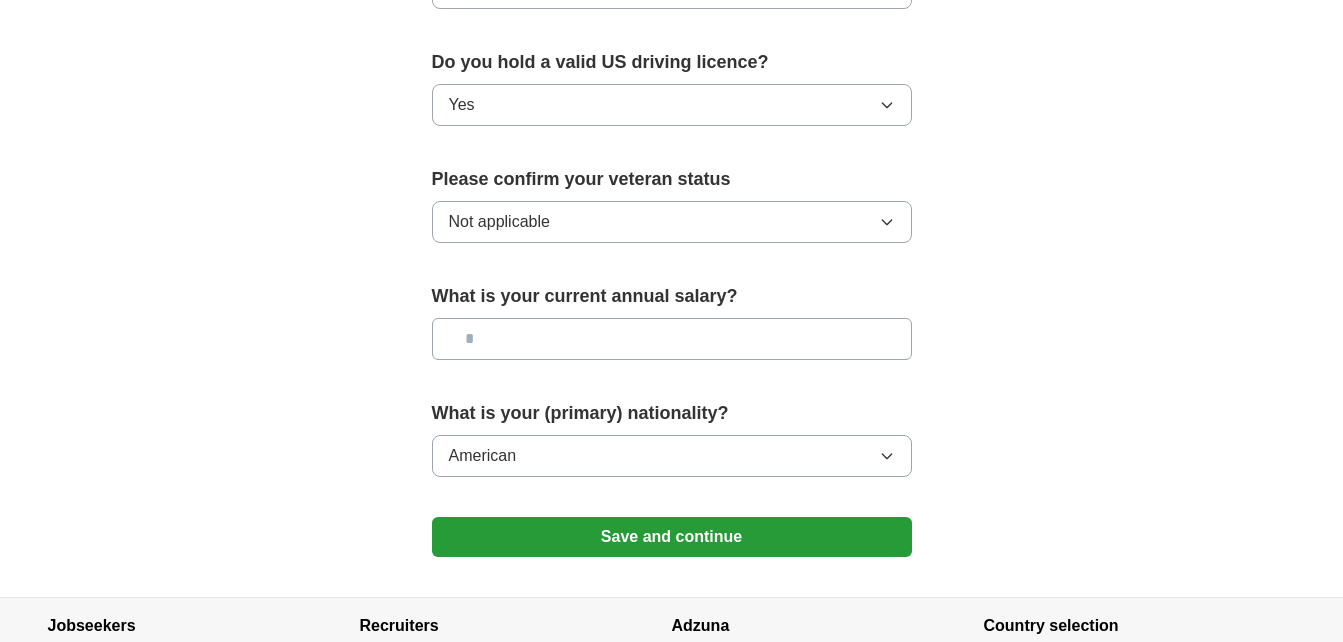 scroll, scrollTop: 1260, scrollLeft: 0, axis: vertical 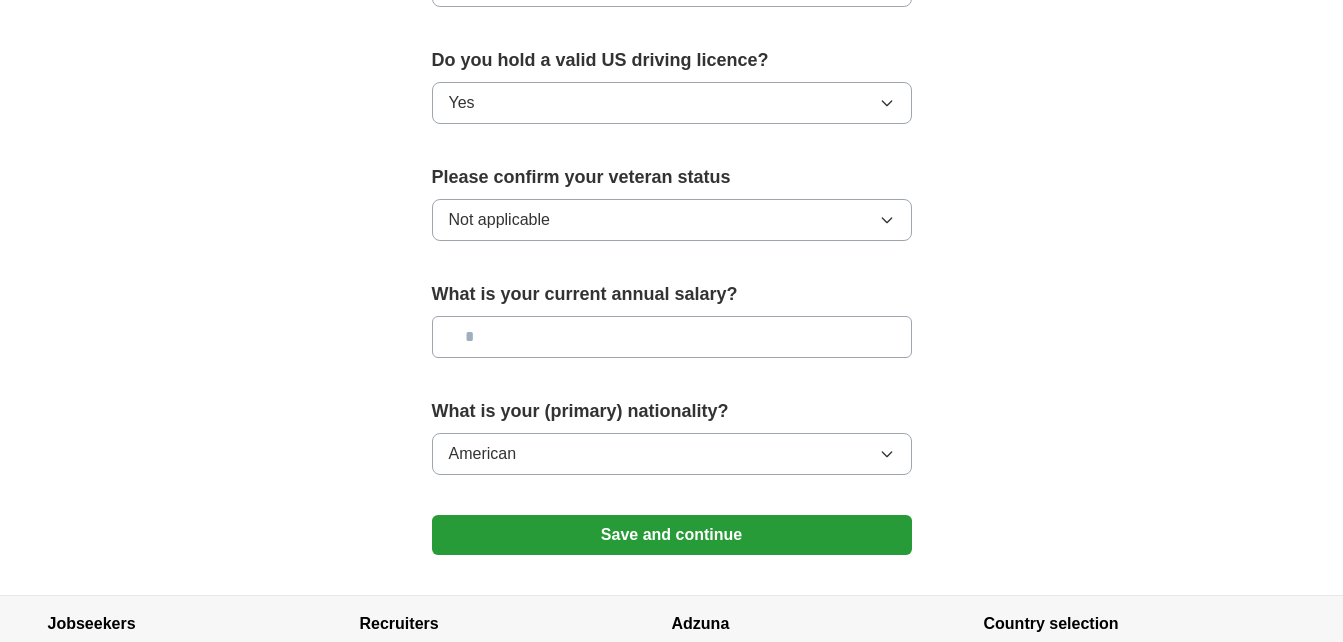 click on "What is your (primary) nationality?" at bounding box center [672, 411] 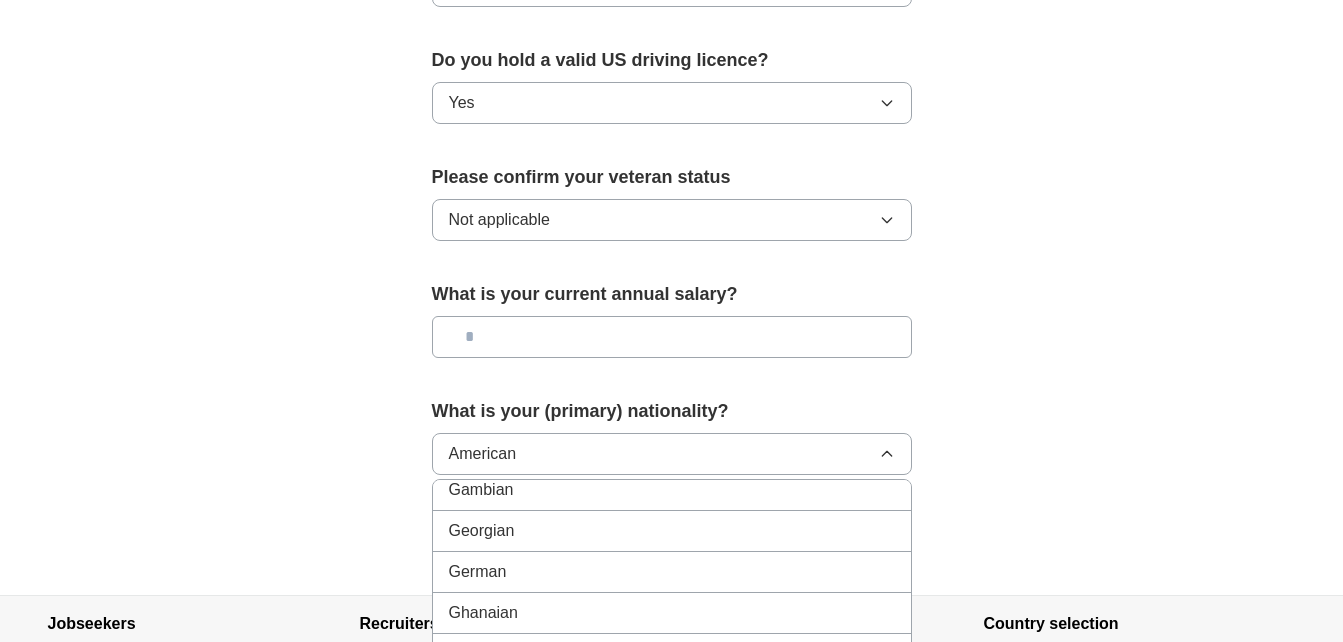 scroll, scrollTop: 2724, scrollLeft: 0, axis: vertical 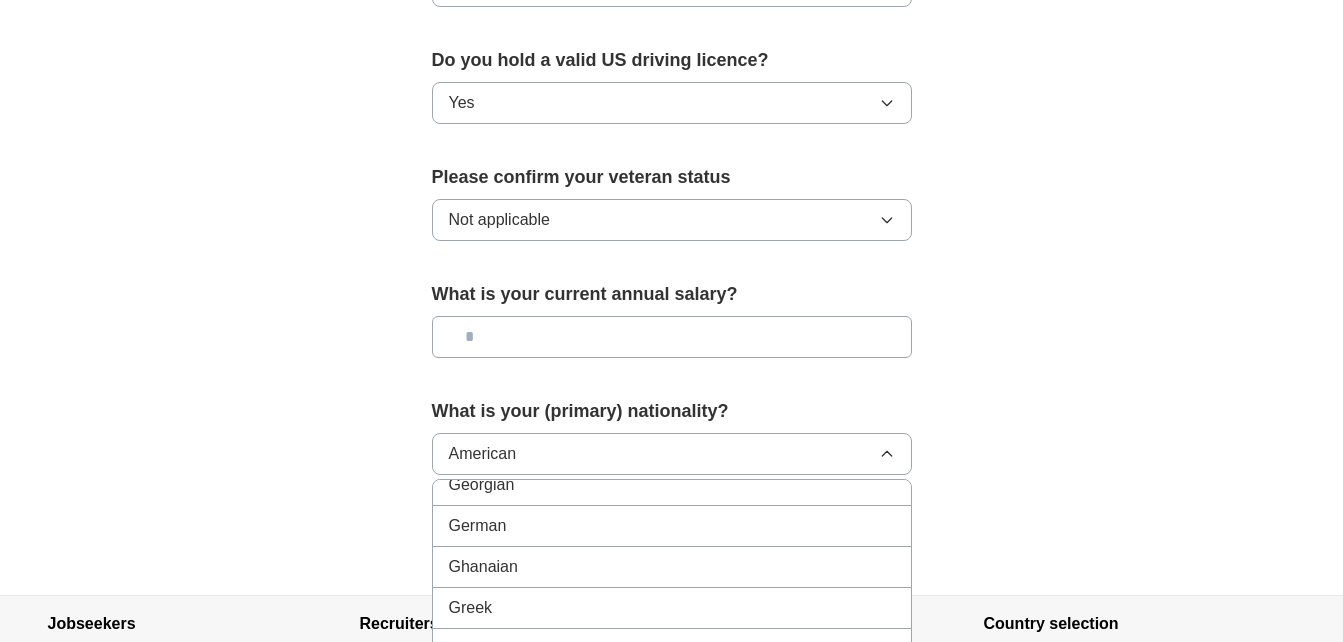 click on "**********" at bounding box center [672, -302] 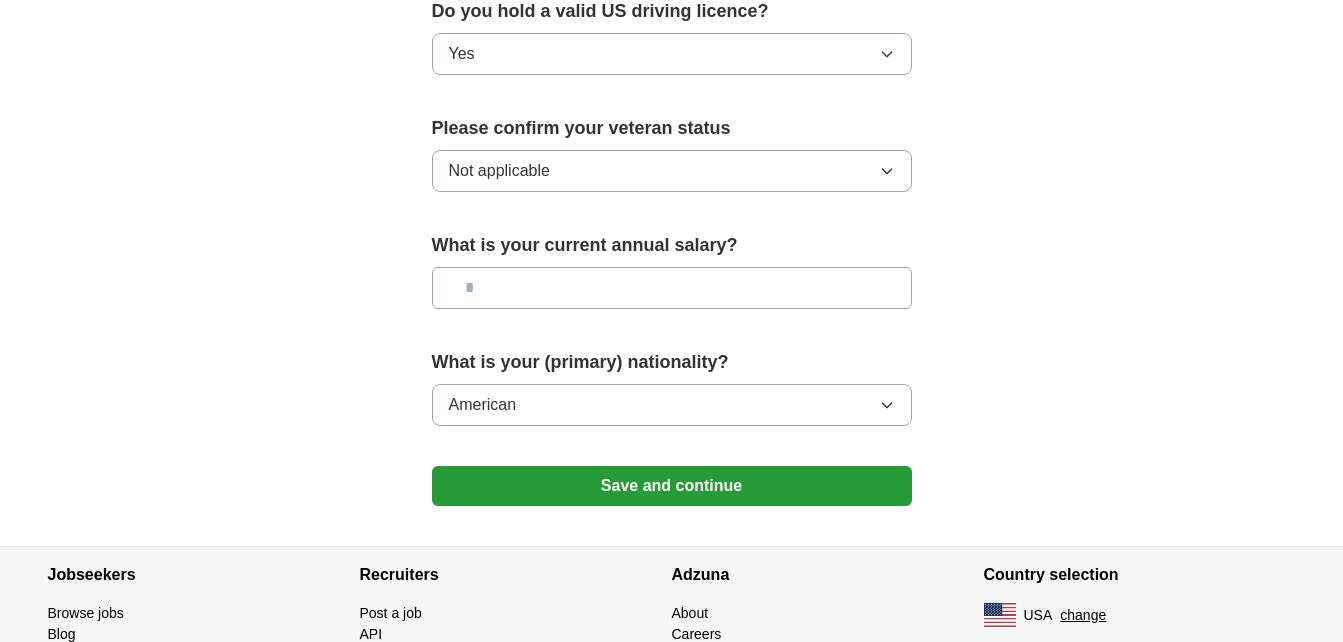scroll, scrollTop: 1320, scrollLeft: 0, axis: vertical 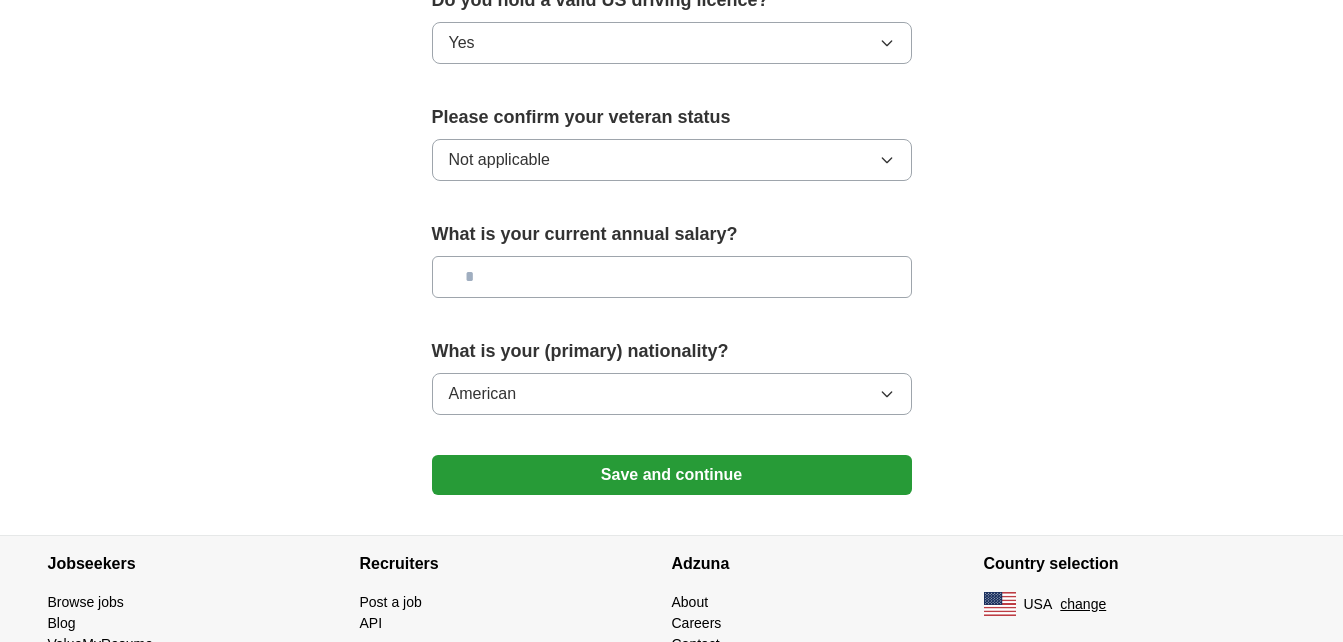 click on "Save and continue" at bounding box center [672, 475] 